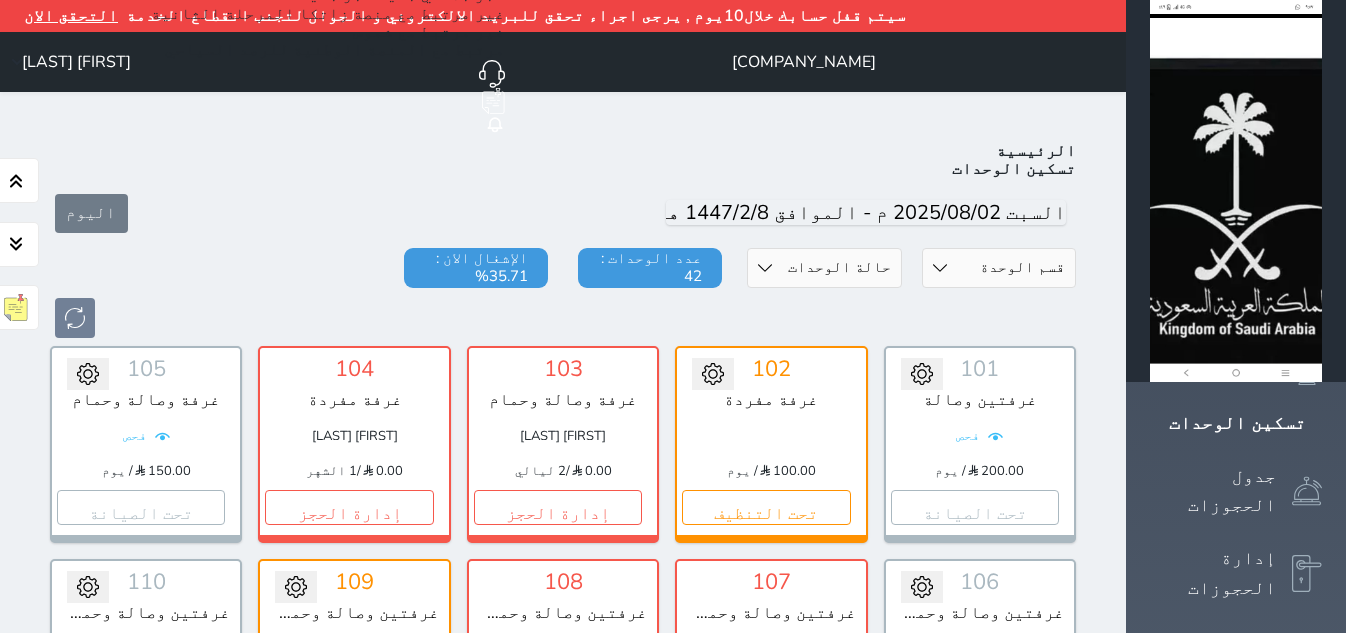 scroll, scrollTop: 985, scrollLeft: 0, axis: vertical 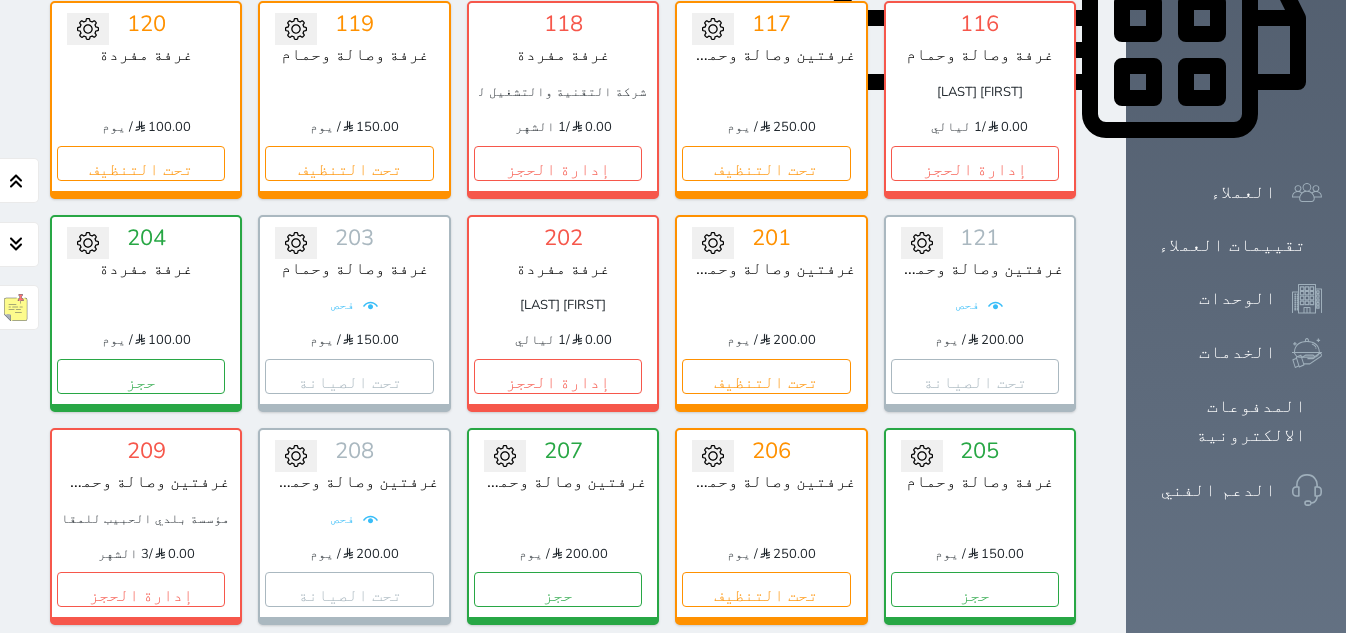 click on "تحويل لمتاح
211   غرفتين وصالة وحمام ومطبخ
200.00
/ يوم             تحت التنظيف" at bounding box center [771, 739] 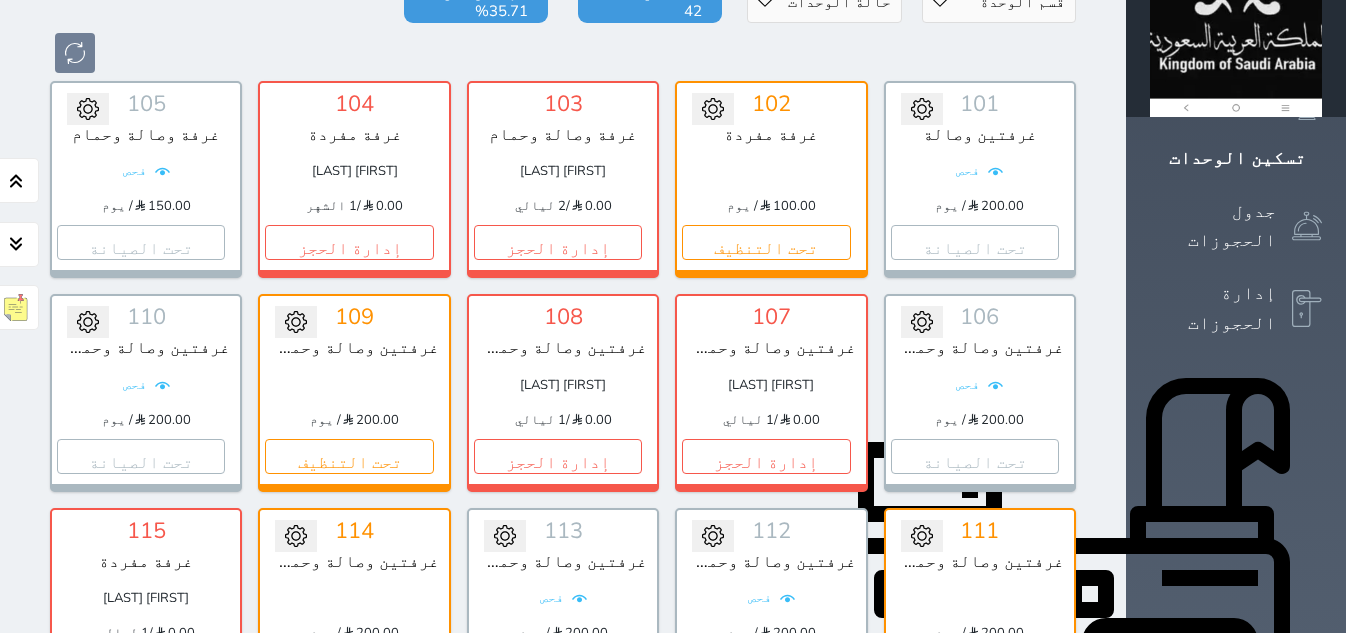 scroll, scrollTop: 0, scrollLeft: 0, axis: both 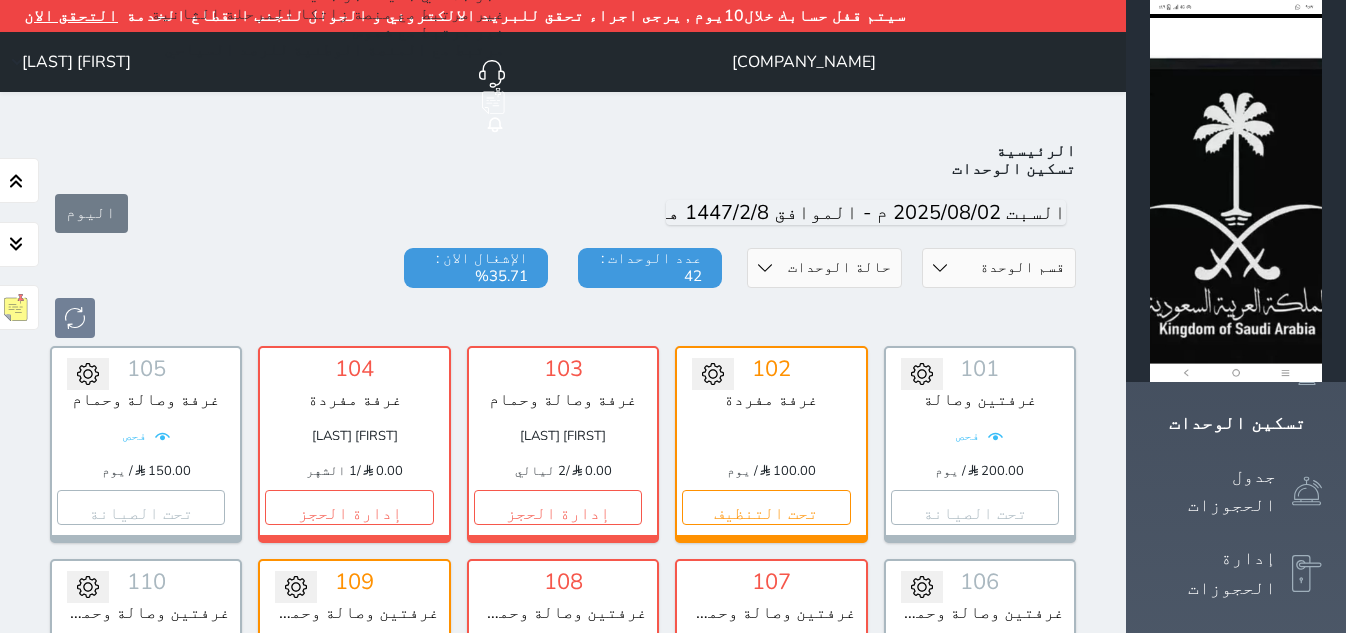 click on "حالة الوحدات متاح تحت التنظيف تحت الصيانة سجل دخول  لم يتم تسجيل الدخول" at bounding box center (824, 268) 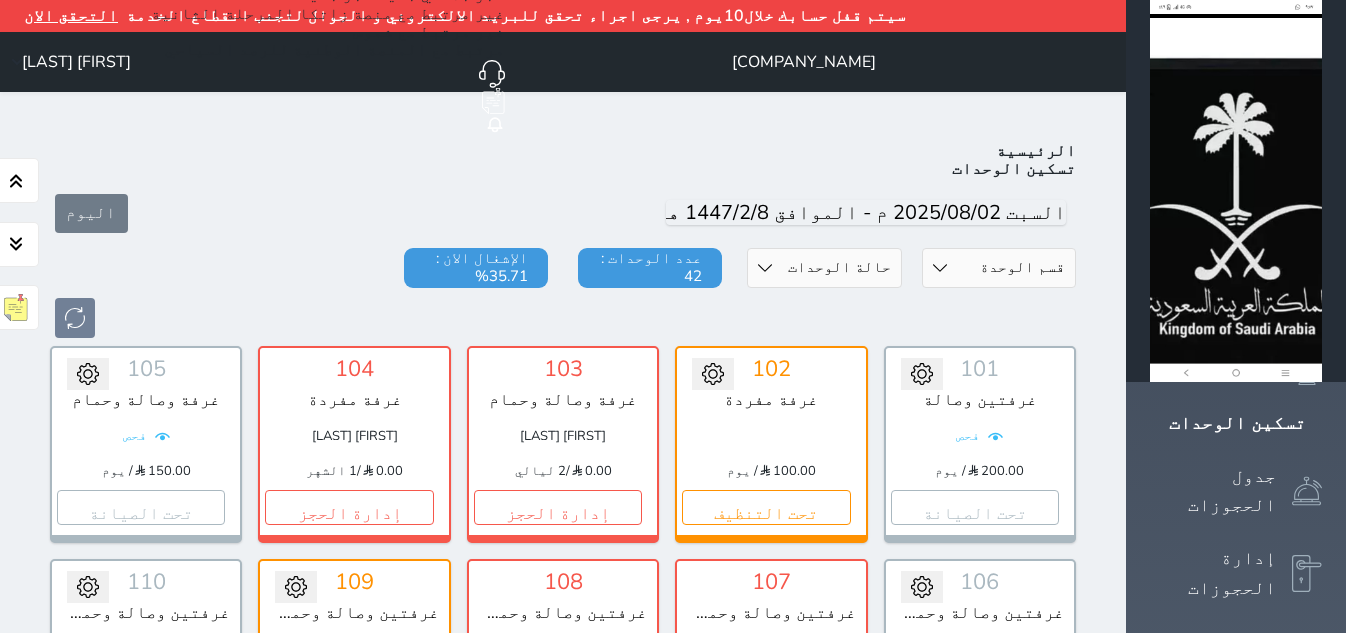 click on "قسم الوحدة   غرفتين وصالة وحمامين ومطبخ غرفتين وصالة وحمام ومطبخ غرفة وصالة وحمام غرفة مفردة" at bounding box center [999, 268] 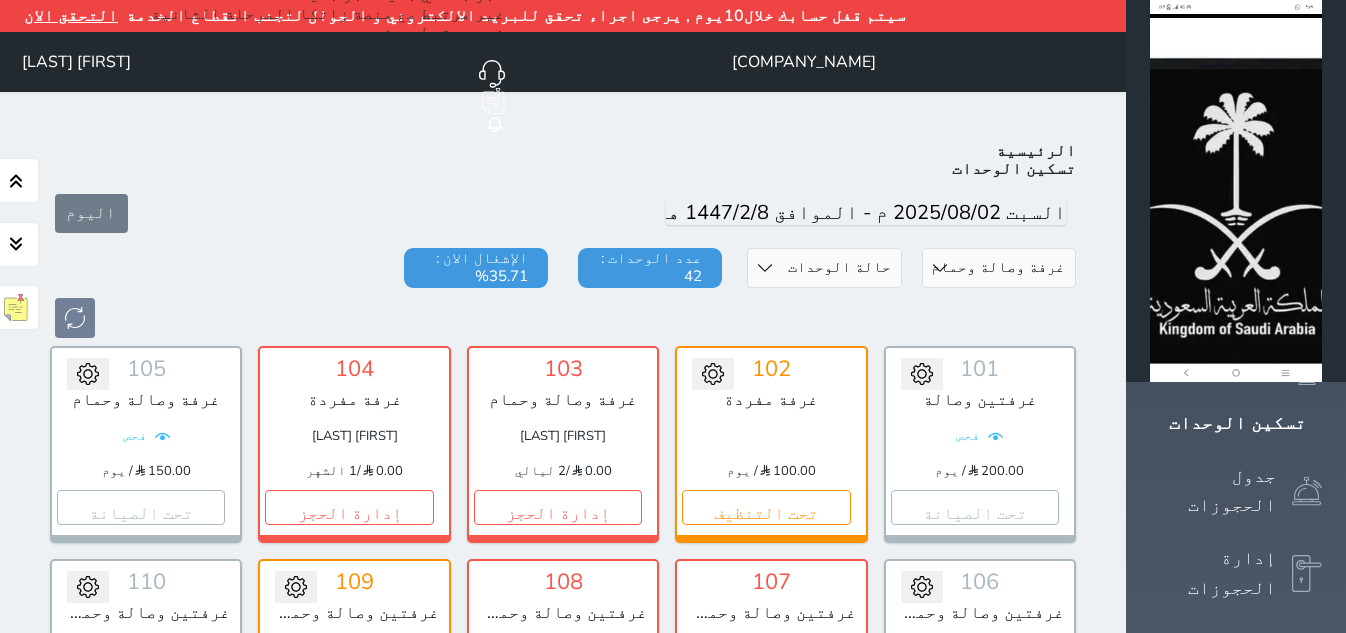 click on "قسم الوحدة   غرفتين وصالة وحمامين ومطبخ غرفتين وصالة وحمام ومطبخ غرفة وصالة وحمام غرفة مفردة" at bounding box center (999, 268) 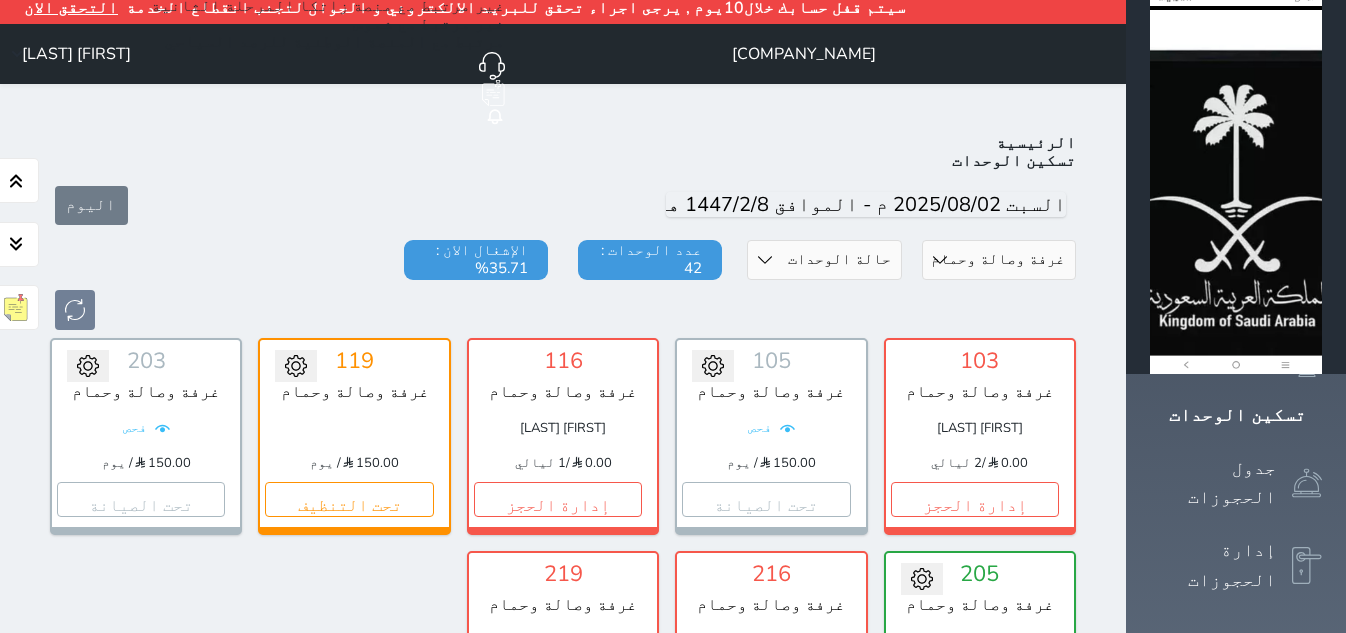 scroll, scrollTop: 110, scrollLeft: 0, axis: vertical 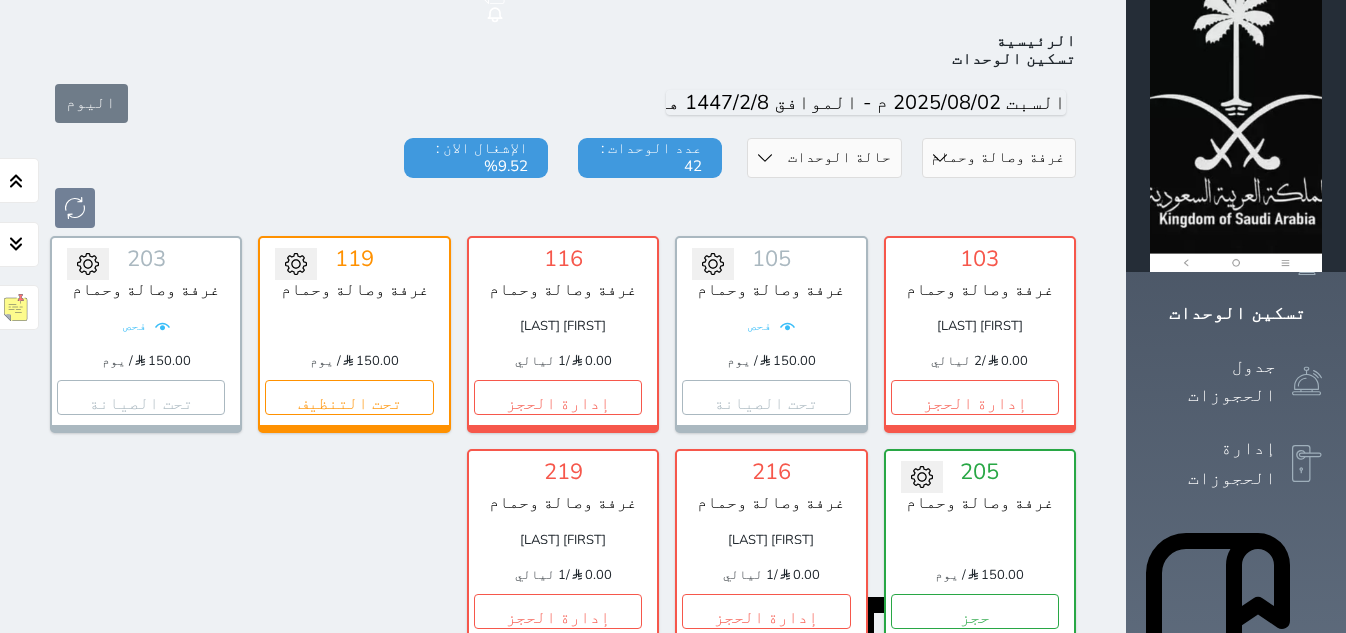 click on "قسم الوحدة   غرفتين وصالة وحمامين ومطبخ غرفتين وصالة وحمام ومطبخ غرفة وصالة وحمام غرفة مفردة" at bounding box center [999, 158] 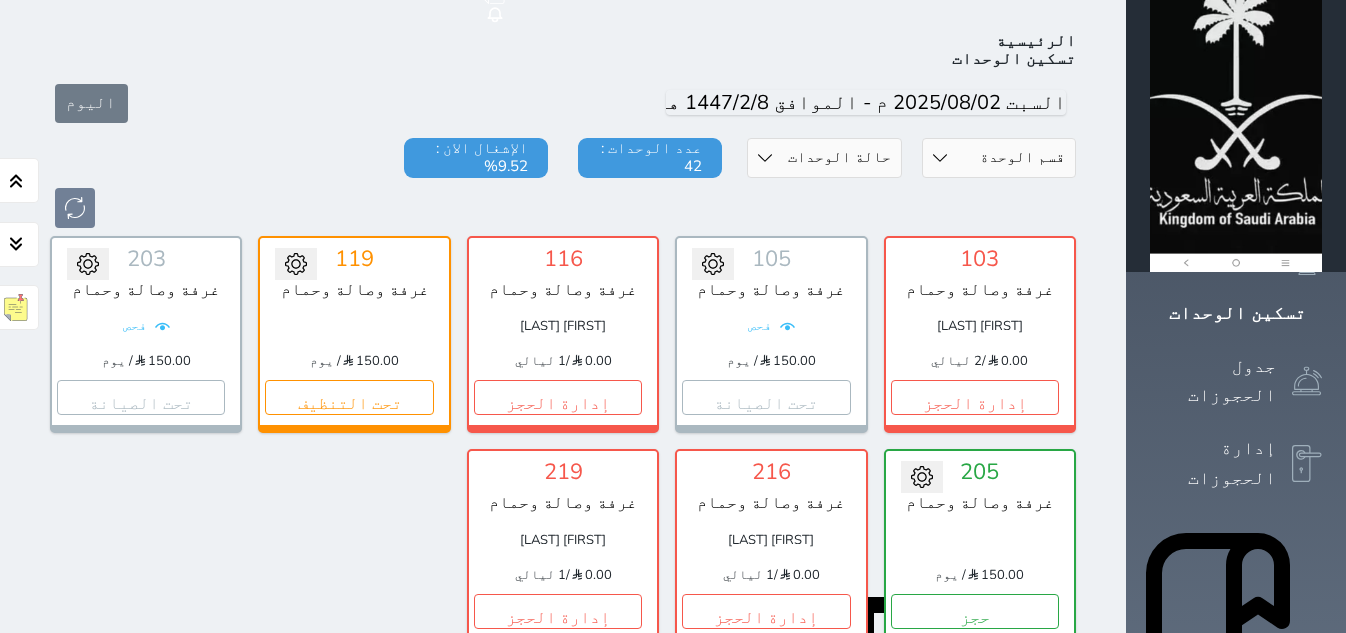 click on "قسم الوحدة   غرفتين وصالة وحمامين ومطبخ غرفتين وصالة وحمام ومطبخ غرفة وصالة وحمام غرفة مفردة" at bounding box center (999, 158) 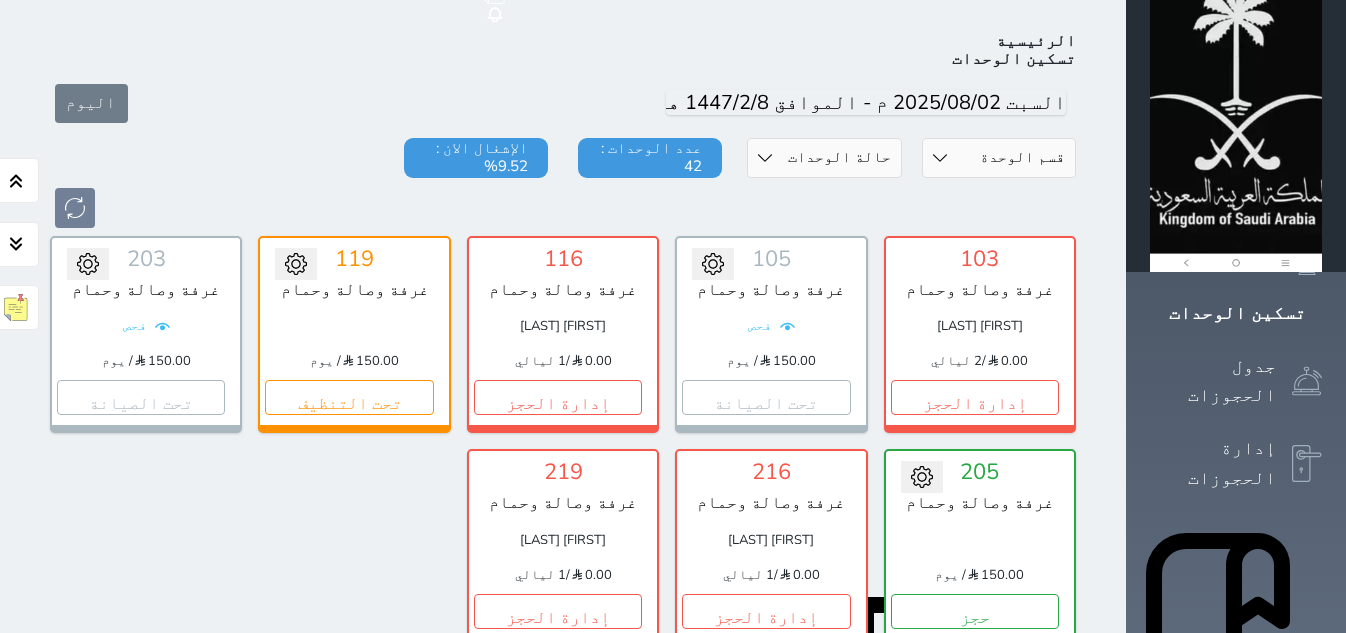 click at bounding box center (563, 208) 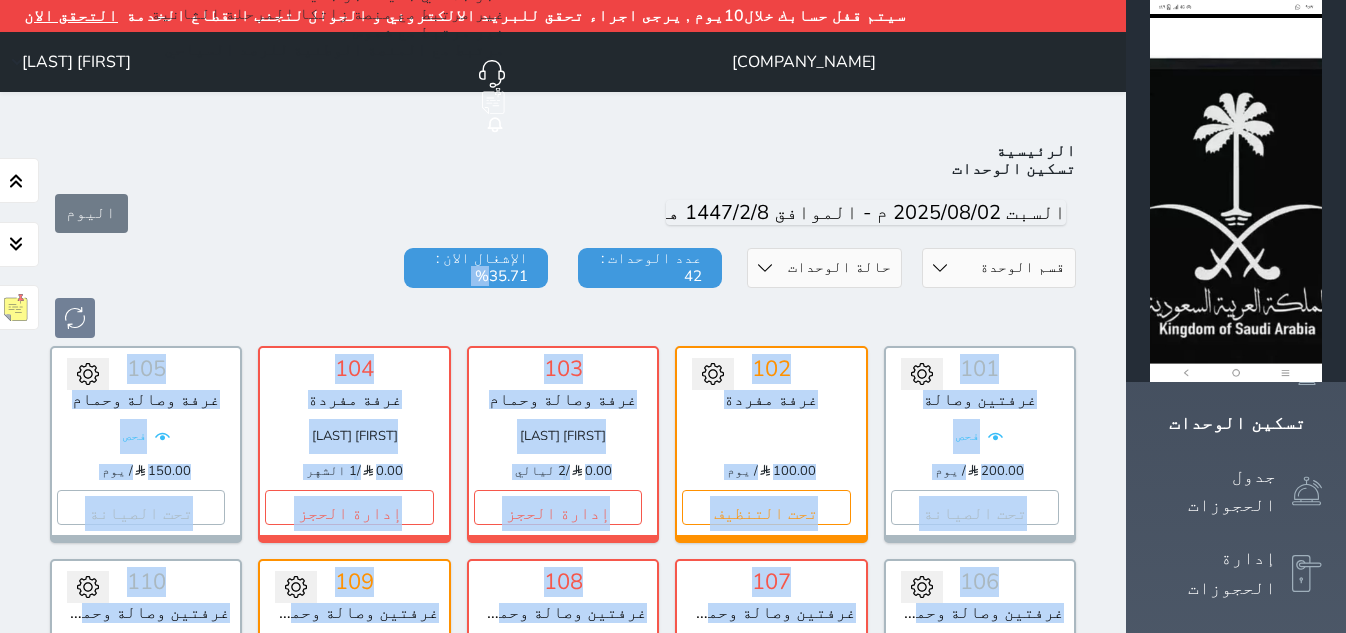 scroll, scrollTop: 110, scrollLeft: 0, axis: vertical 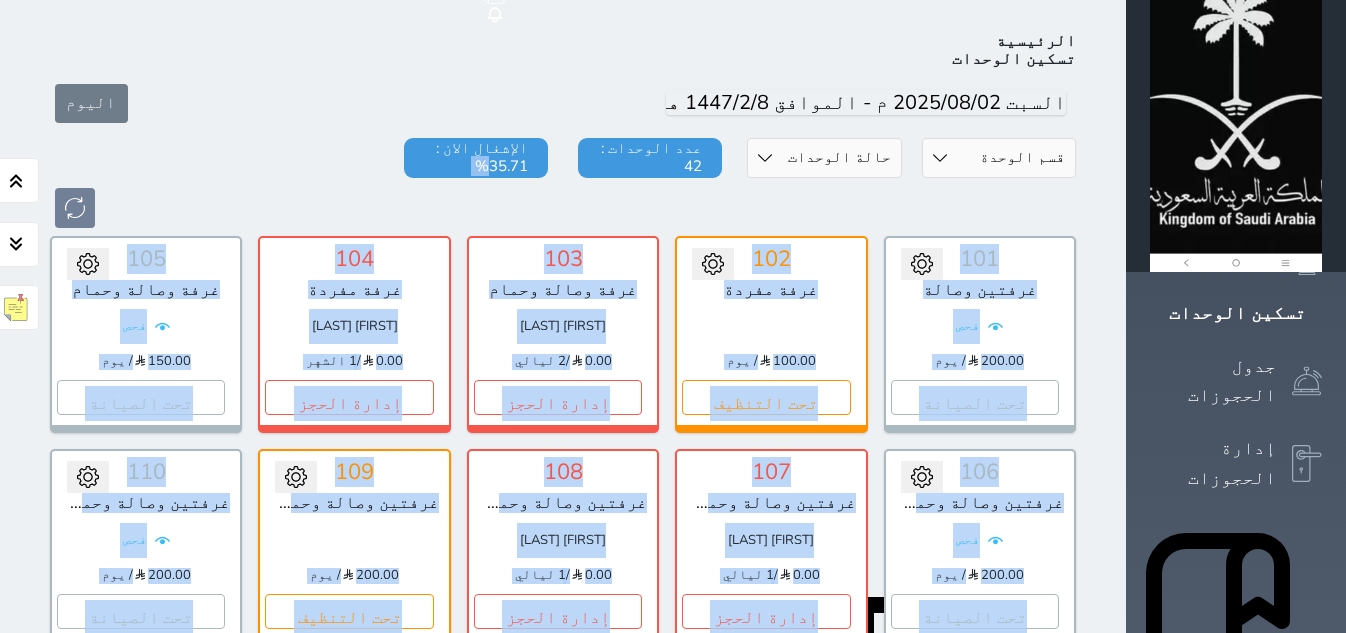 click on "103   غرفة وصالة وحمام
[FIRST] [LAST]
0.00
/   2 ليالي           إدارة الحجز               تغيير الحالة الى صيانة                   التاريخ المتوقع للانتهاء       حفظ" at bounding box center [563, 334] 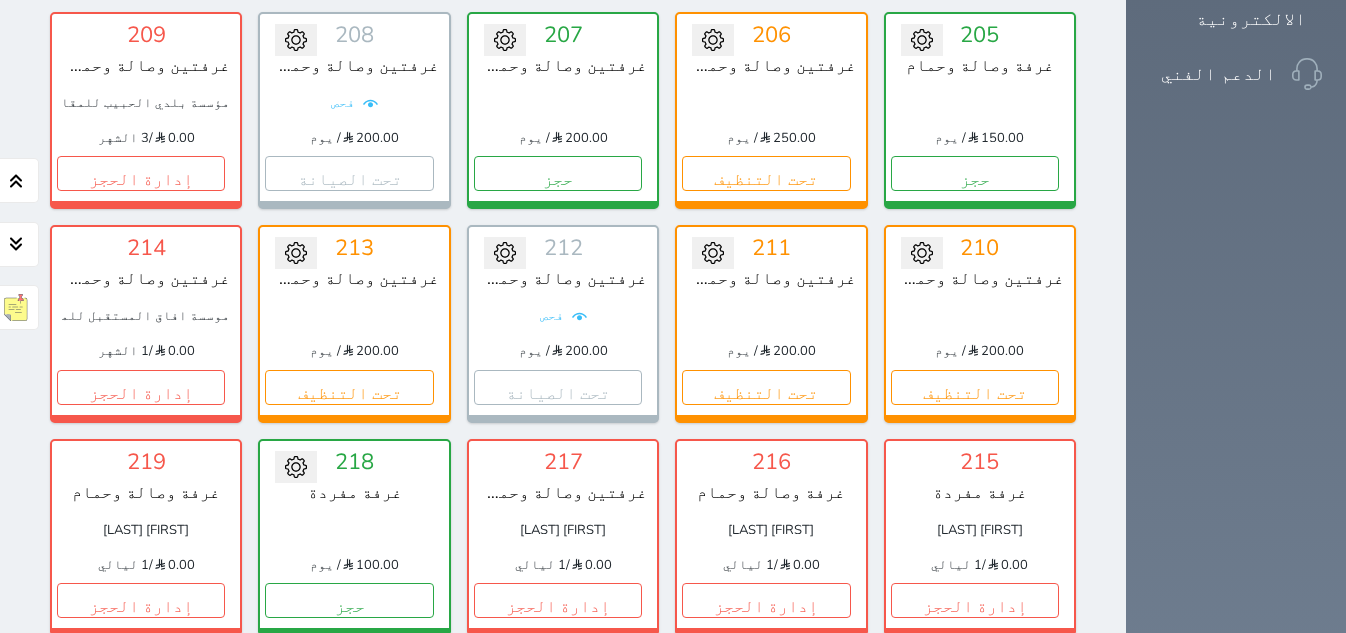 scroll, scrollTop: 1599, scrollLeft: 0, axis: vertical 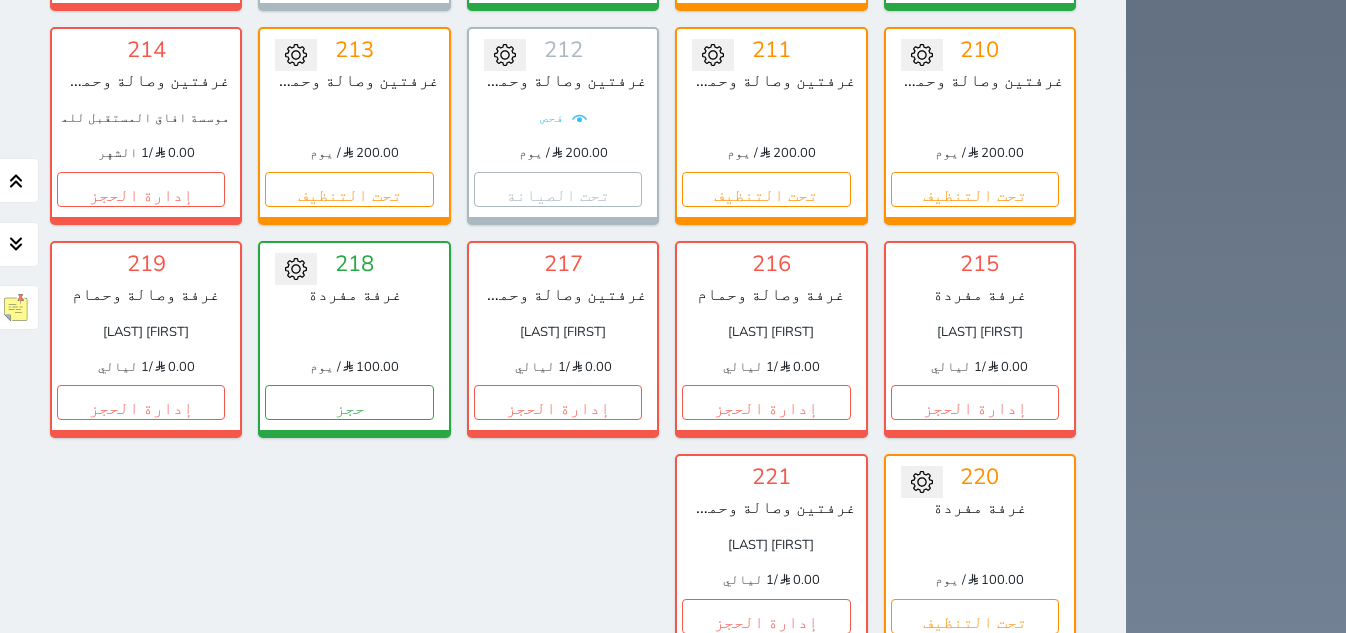 click on "عرض الوافدين" at bounding box center [825, 993] 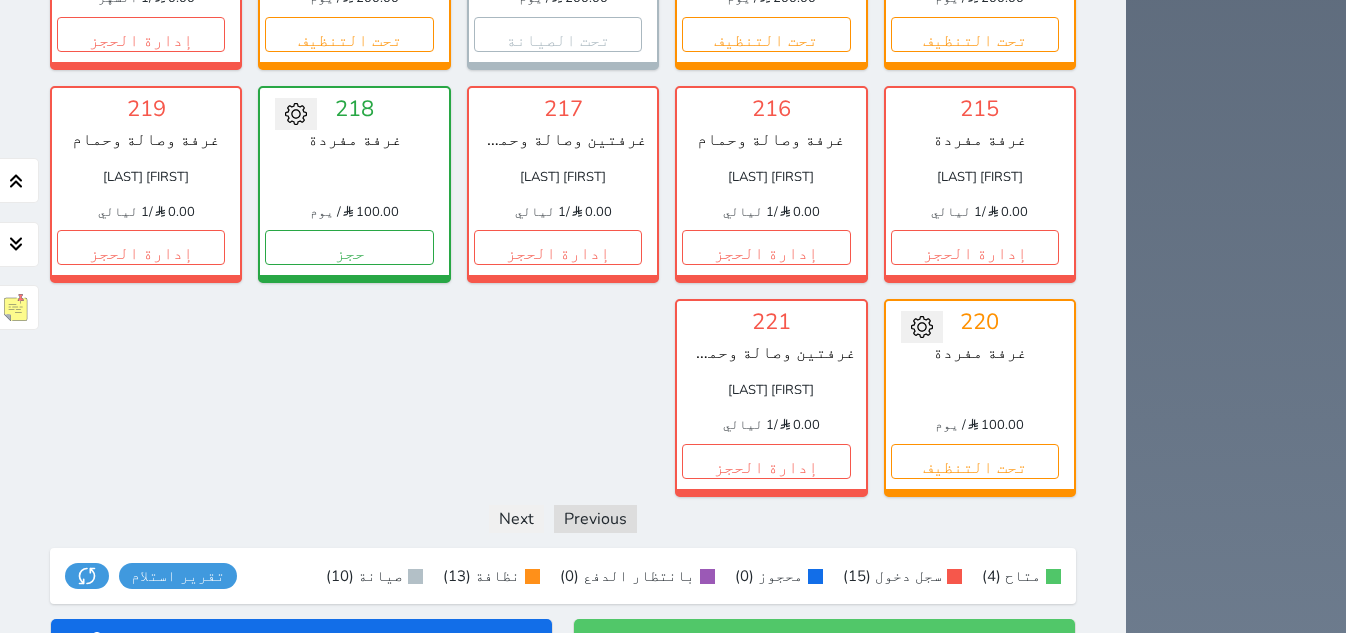scroll, scrollTop: 1983, scrollLeft: 0, axis: vertical 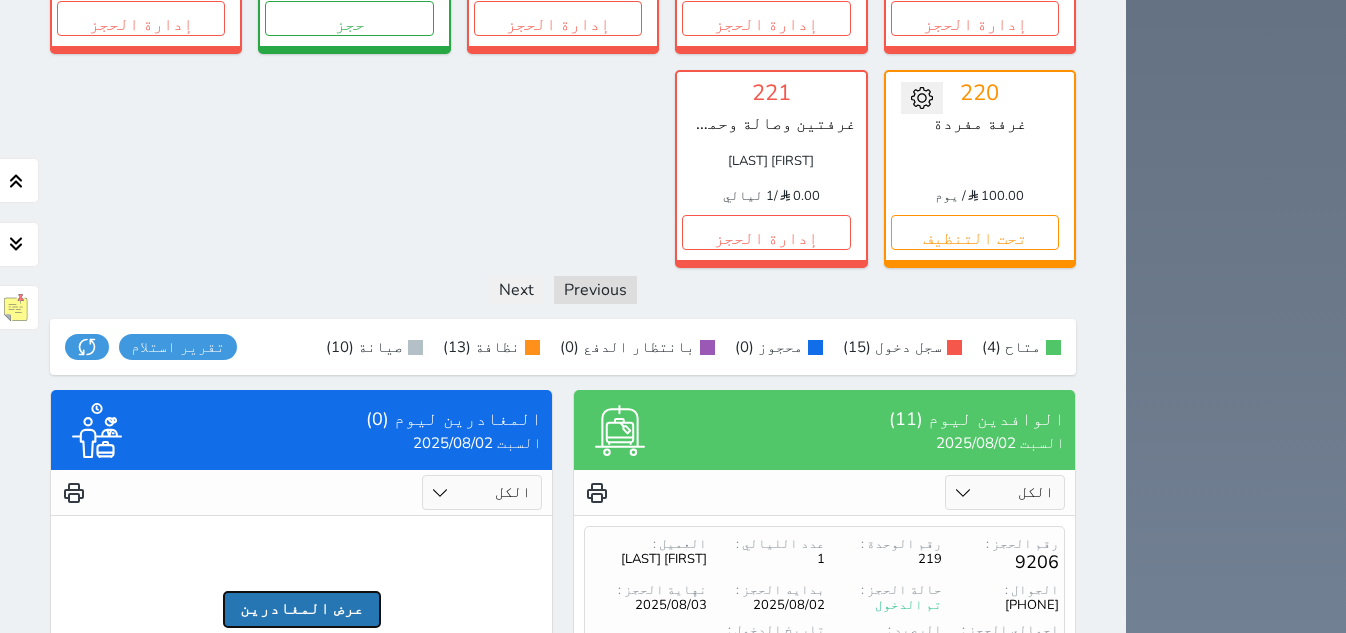 click on "عرض المغادرين" at bounding box center (302, 609) 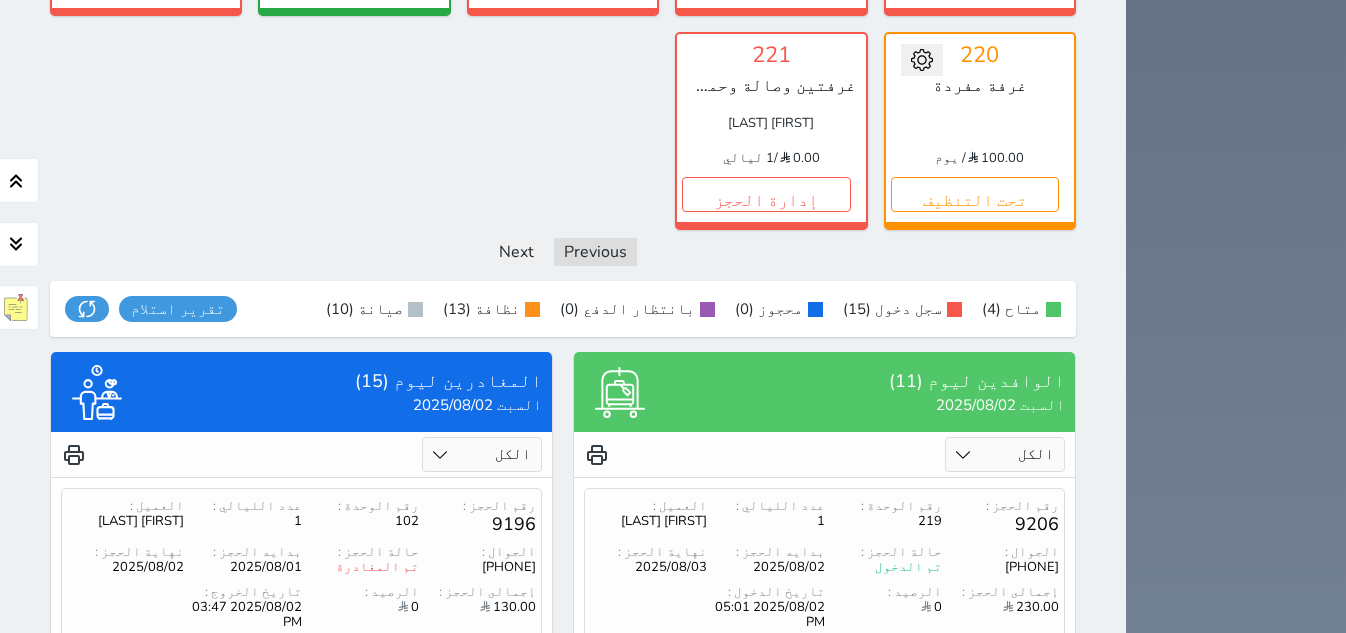 scroll, scrollTop: 2126, scrollLeft: 0, axis: vertical 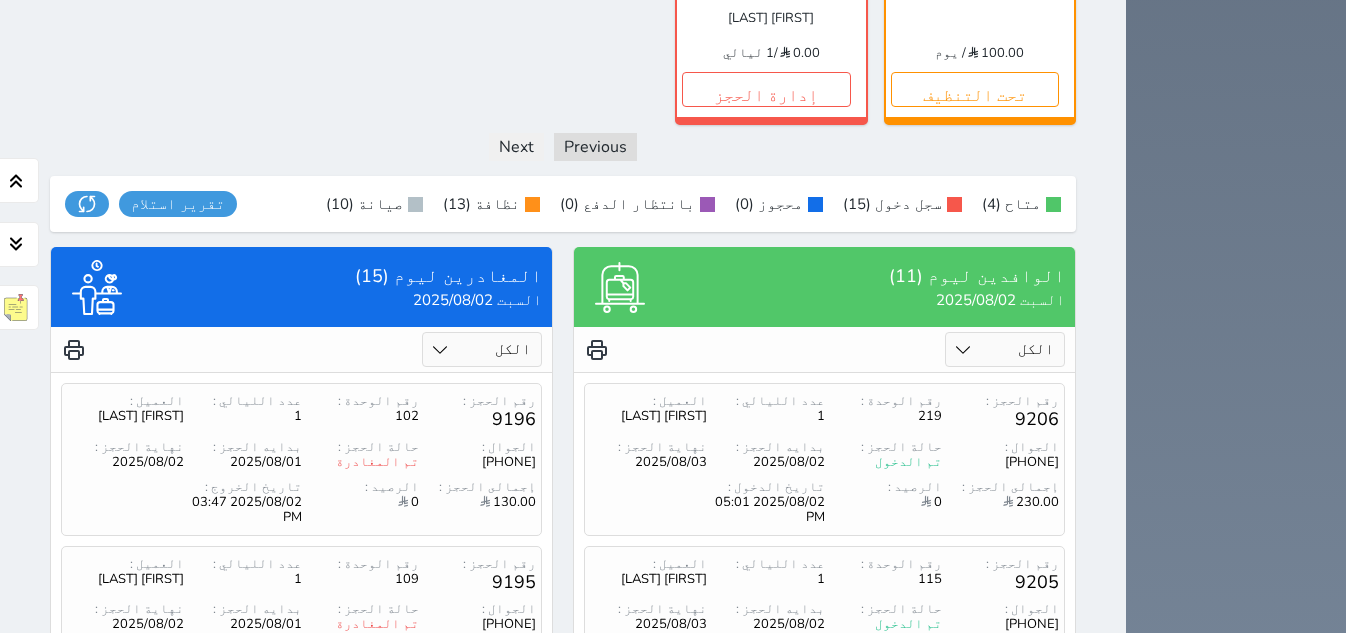 click on "2" at bounding box center [318, 1054] 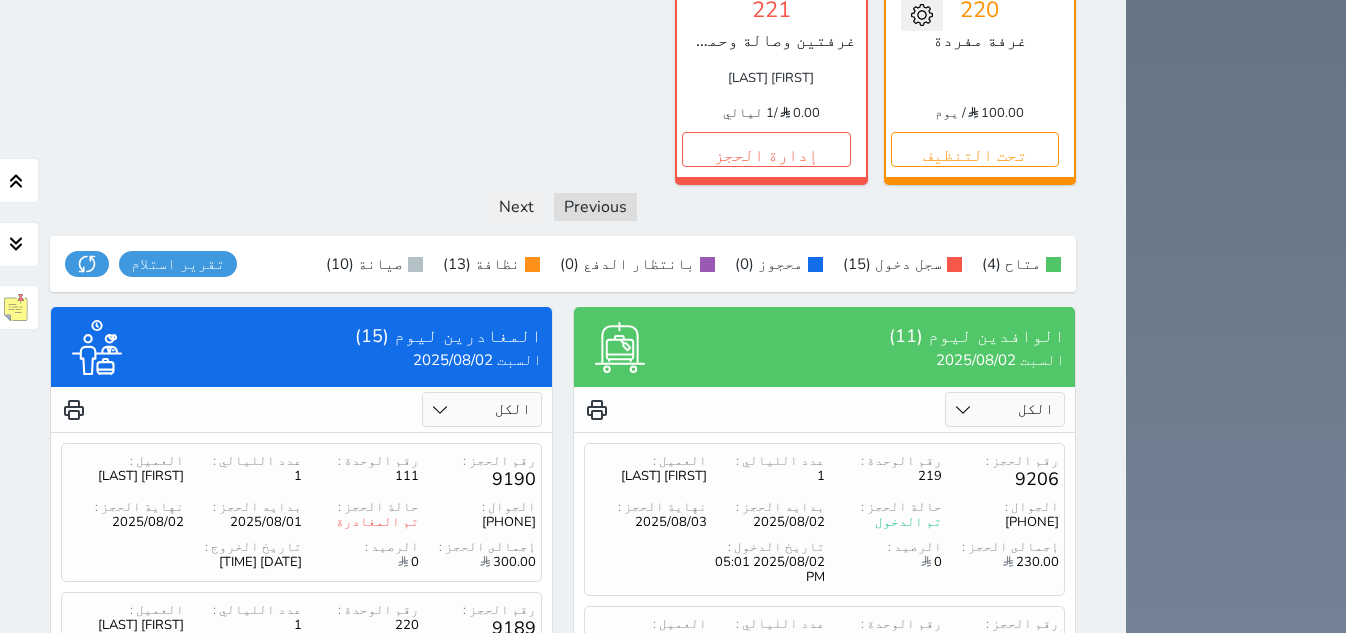 scroll, scrollTop: 2108, scrollLeft: 0, axis: vertical 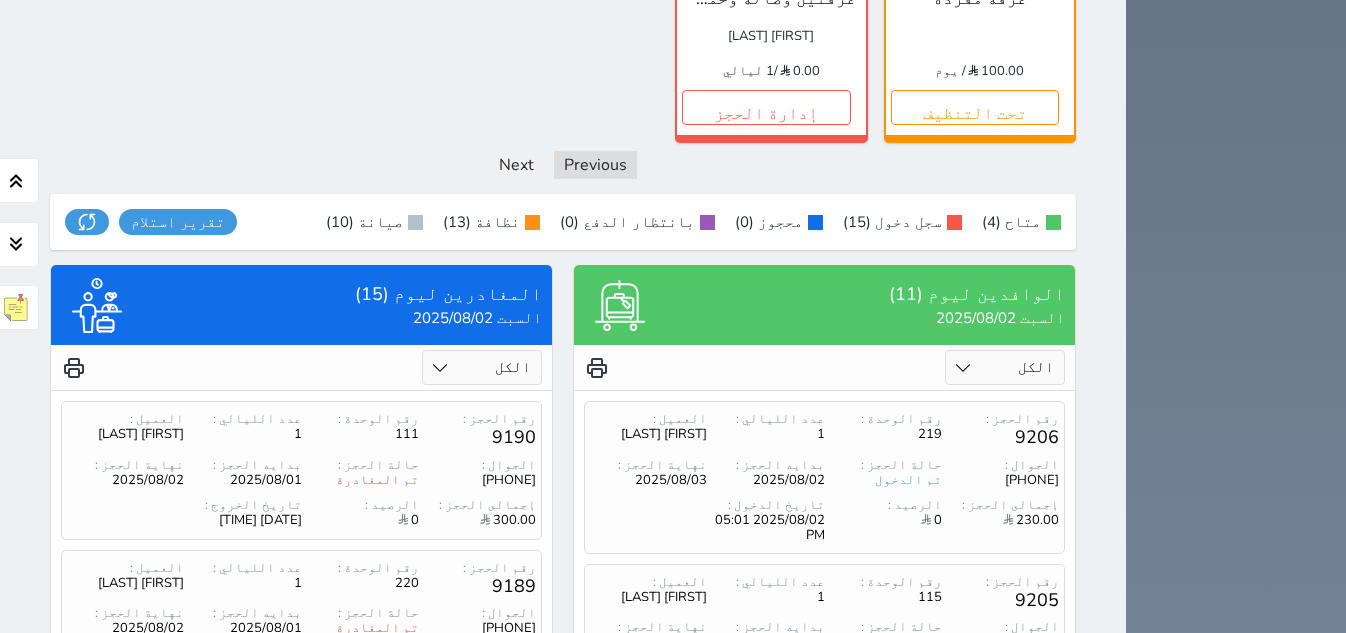 click on "3" at bounding box center (284, 1044) 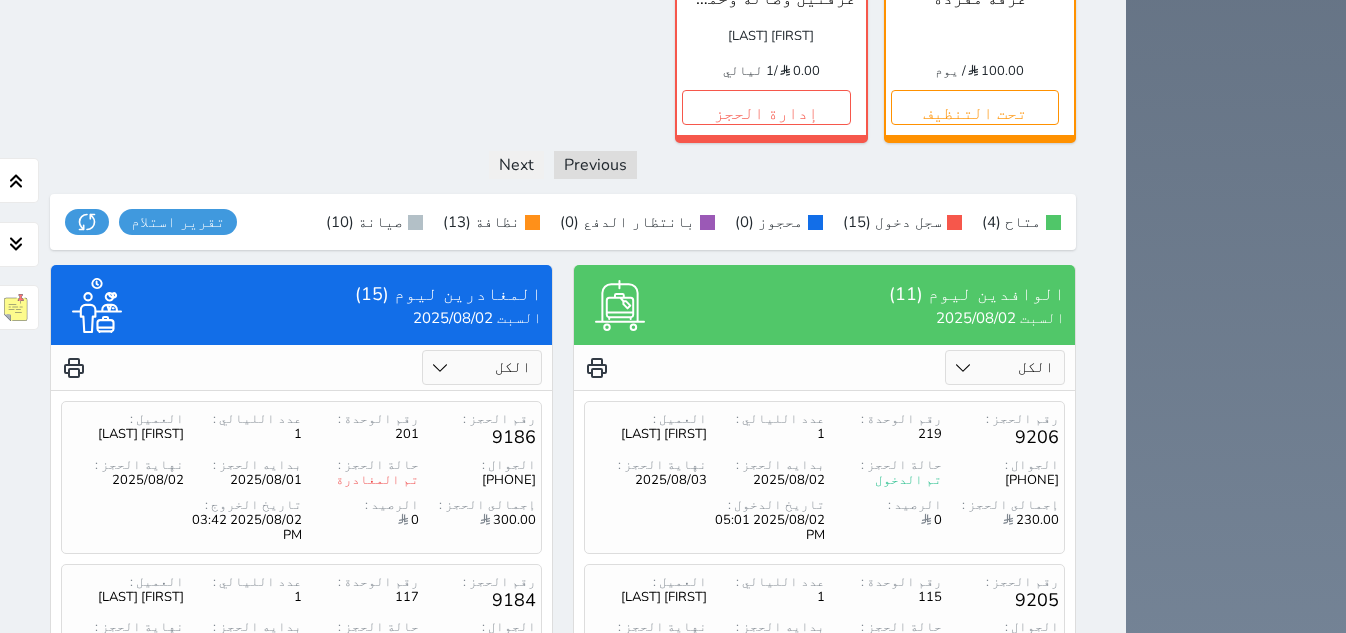click on "4" at bounding box center [250, 1044] 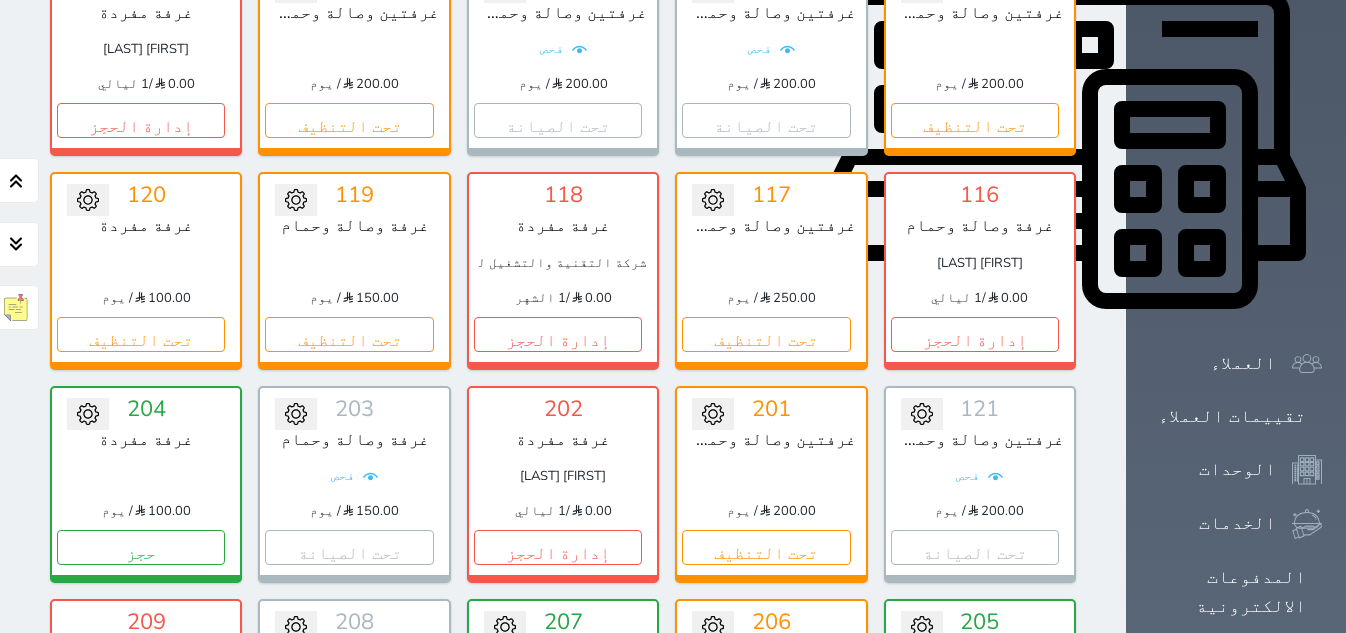 scroll, scrollTop: 875, scrollLeft: 0, axis: vertical 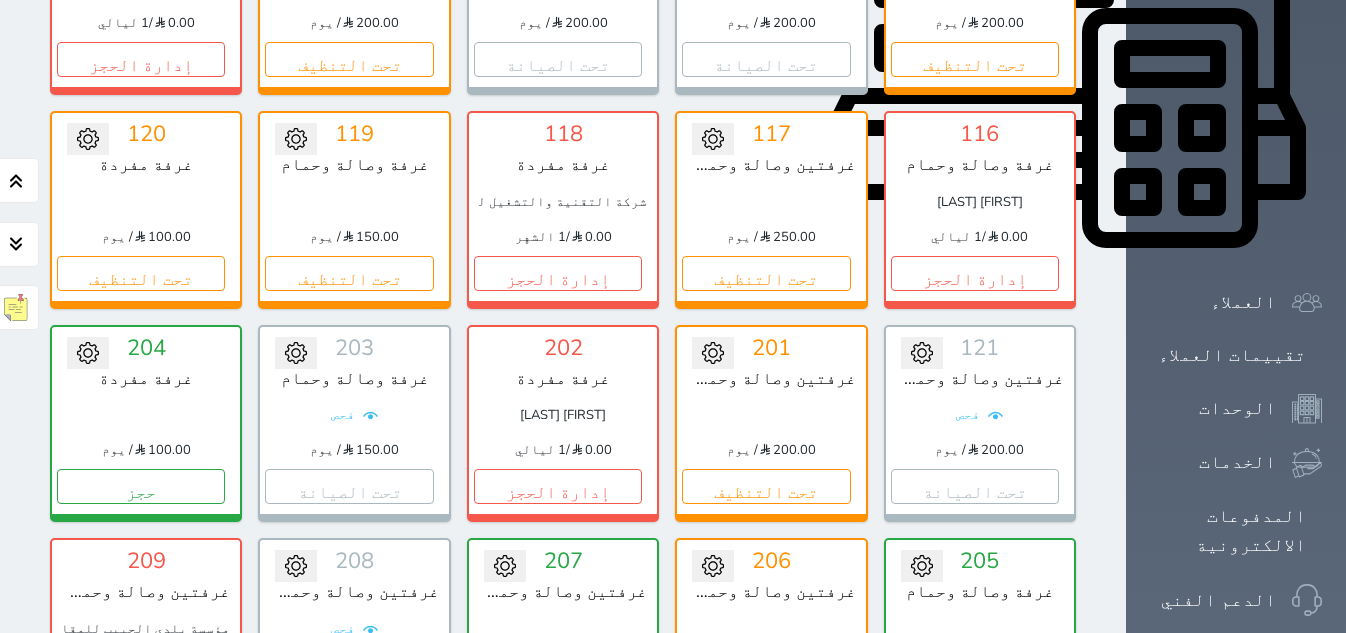click on "تحت التنظيف" at bounding box center [766, 699] 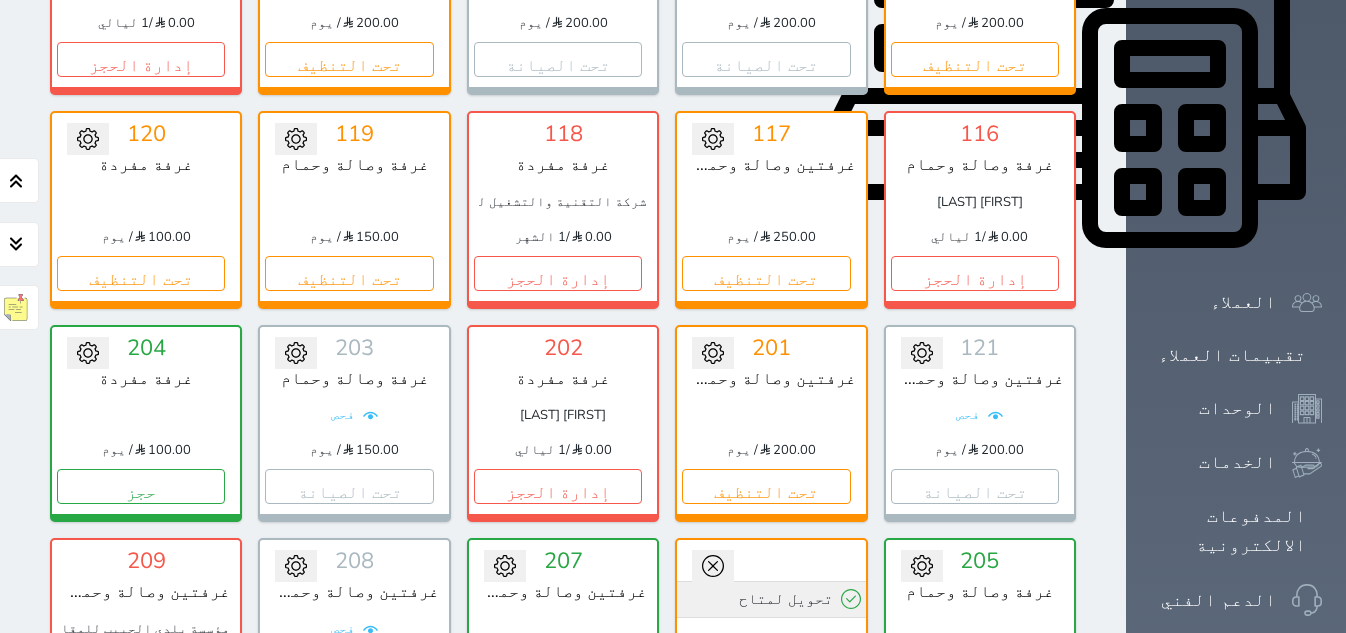 click on "تحويل لمتاح" at bounding box center [771, 599] 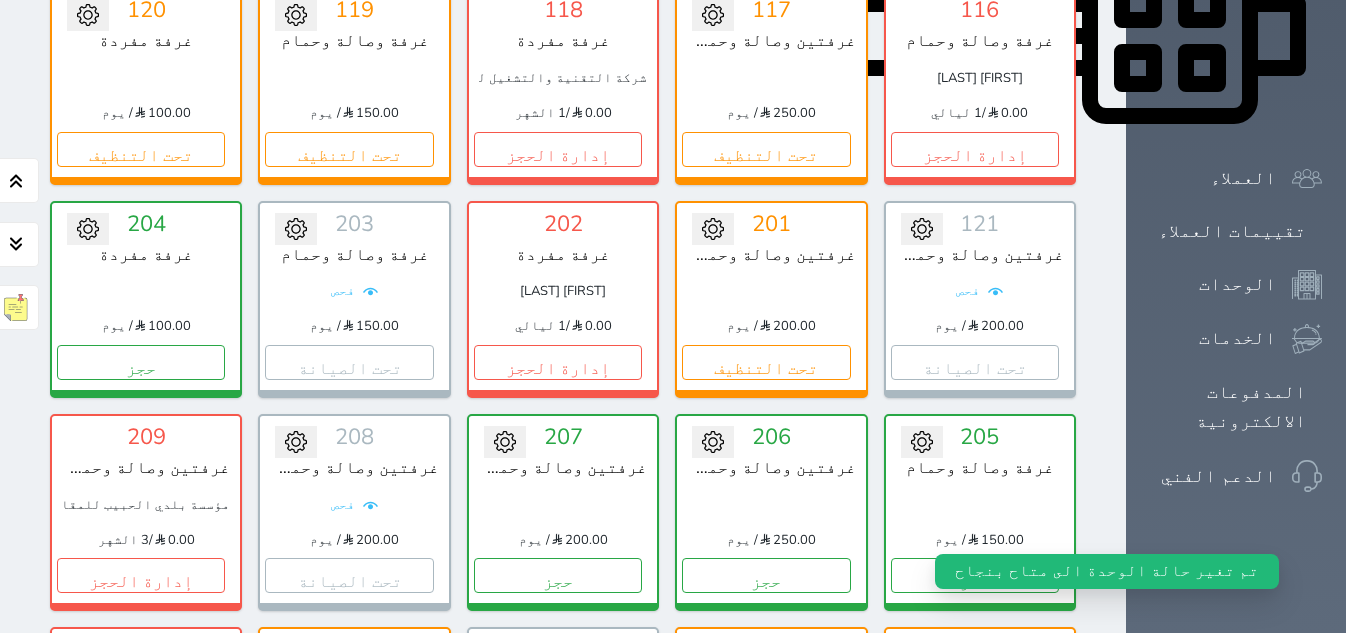 scroll, scrollTop: 1000, scrollLeft: 0, axis: vertical 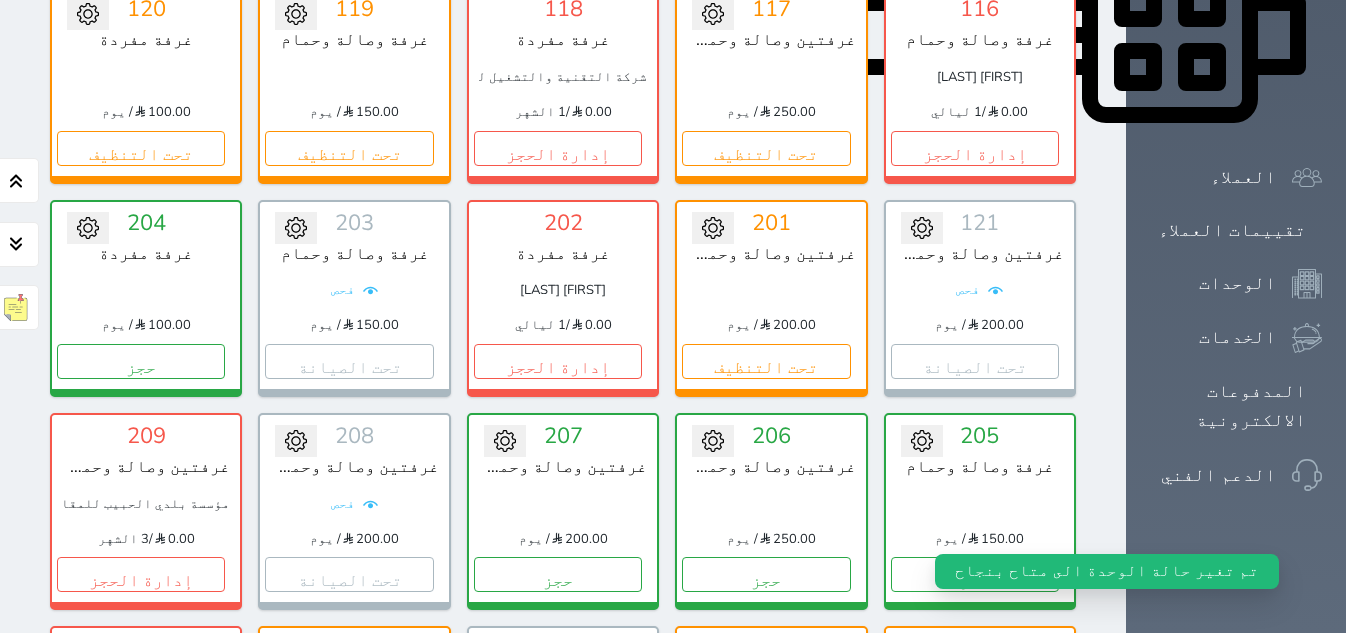click on "تحت التنظيف" at bounding box center (349, 788) 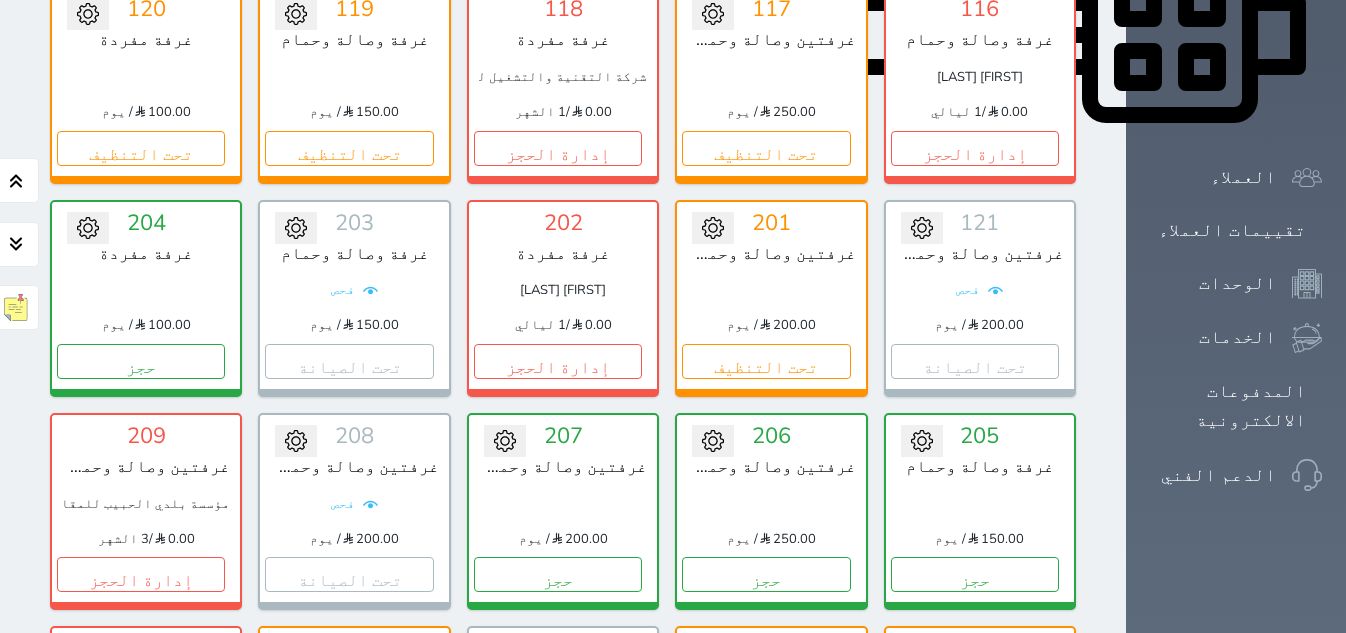 click on "تحويل لمتاح" at bounding box center (354, 687) 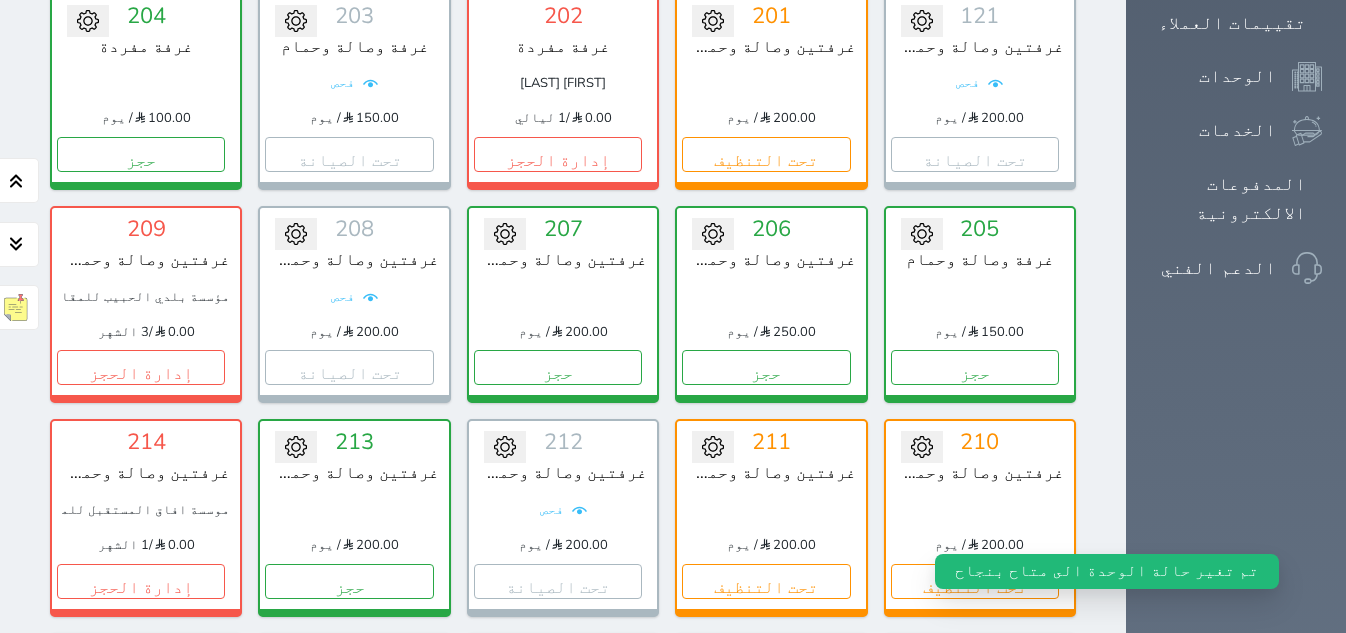 scroll, scrollTop: 1250, scrollLeft: 0, axis: vertical 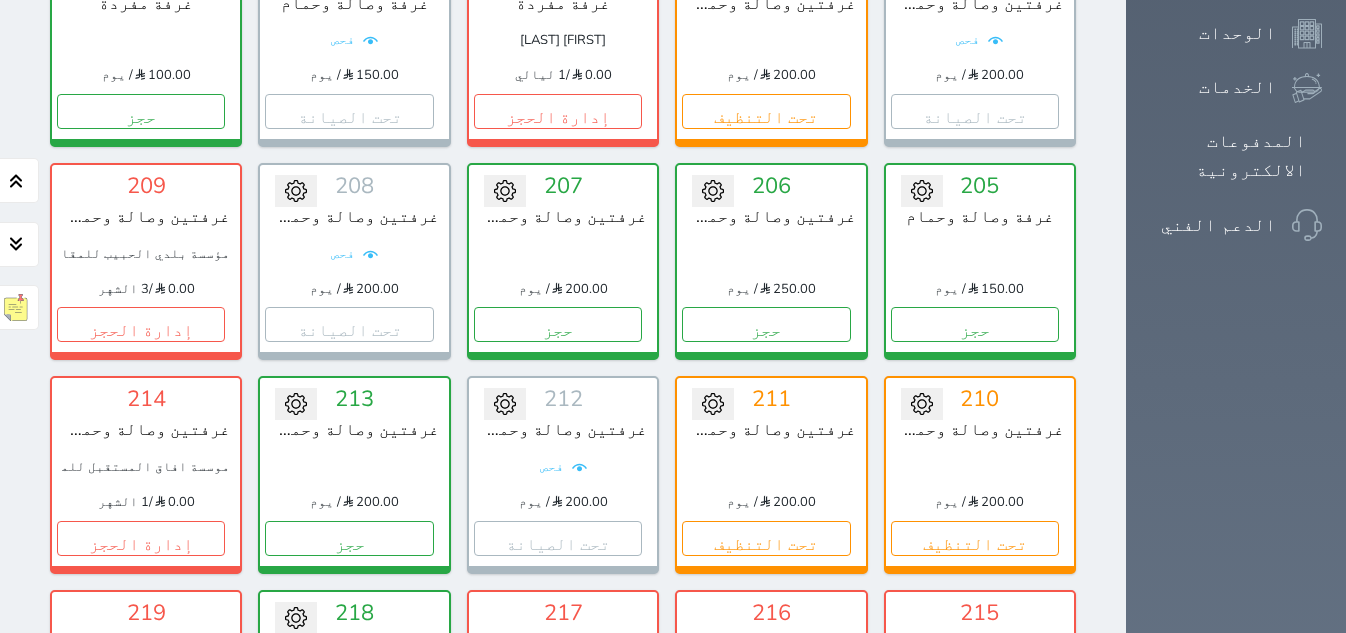 click on "تحت التنظيف" at bounding box center (975, 965) 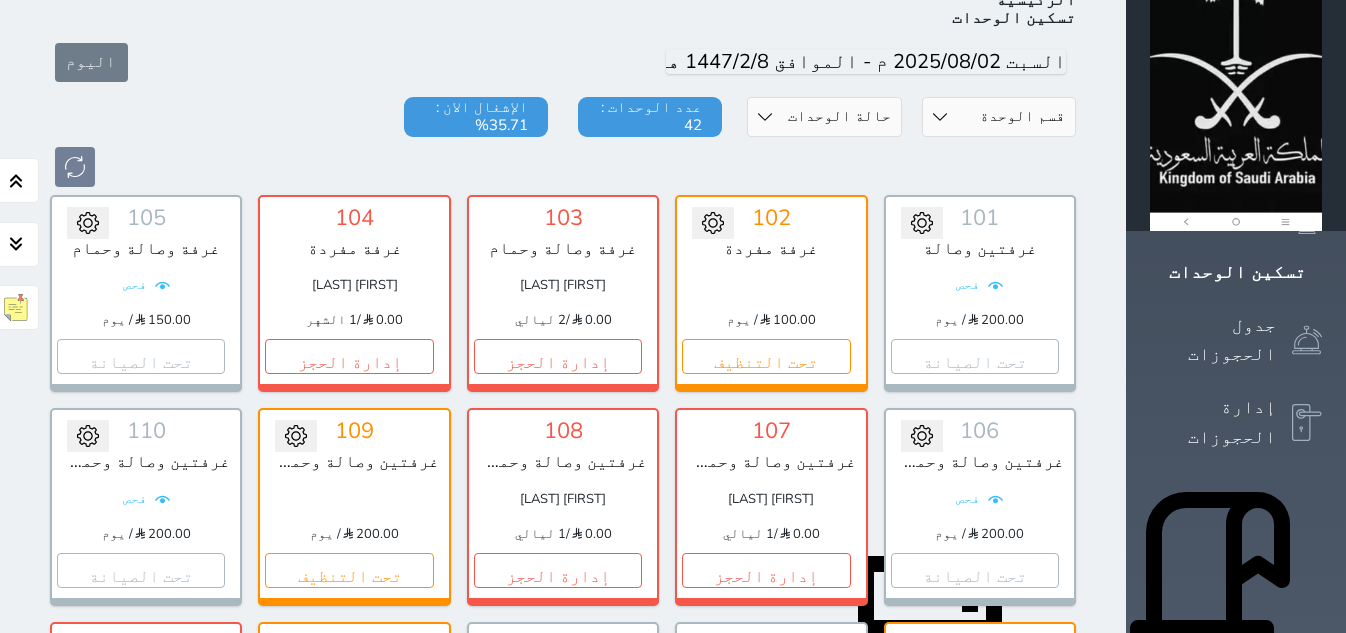 scroll, scrollTop: 125, scrollLeft: 0, axis: vertical 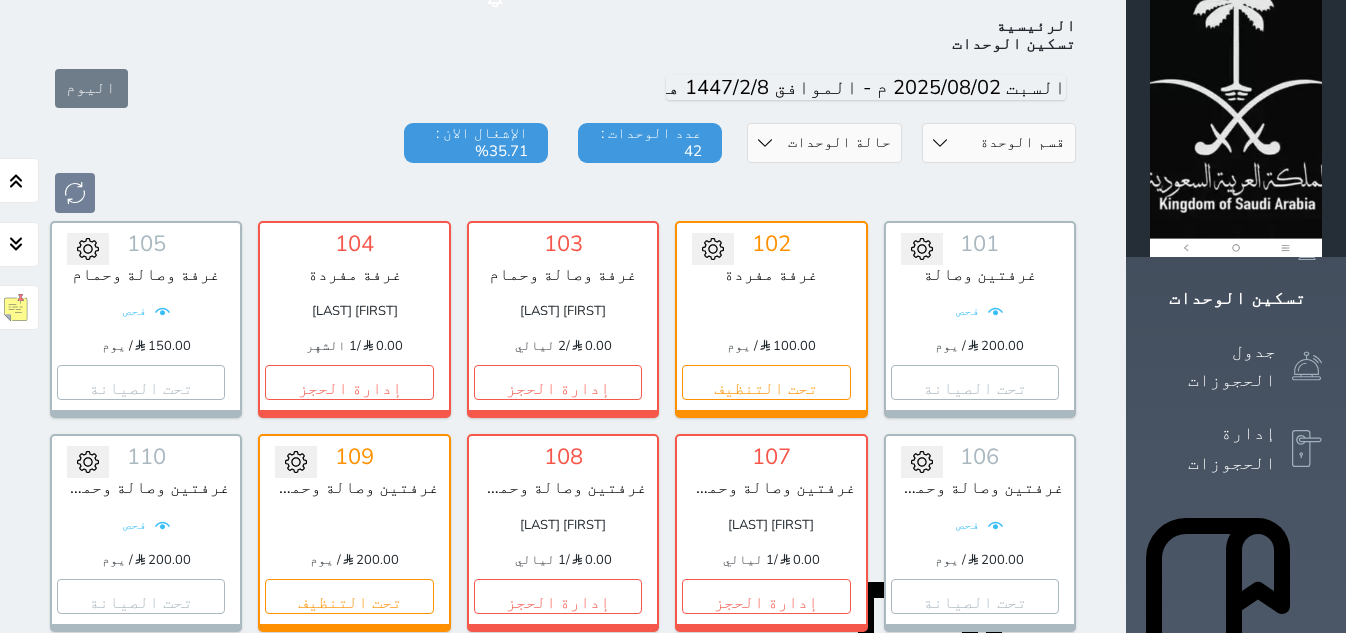 click on "قسم الوحدة   غرفتين وصالة وحمامين ومطبخ غرفتين وصالة وحمام ومطبخ غرفة وصالة وحمام غرفة مفردة" at bounding box center [999, 143] 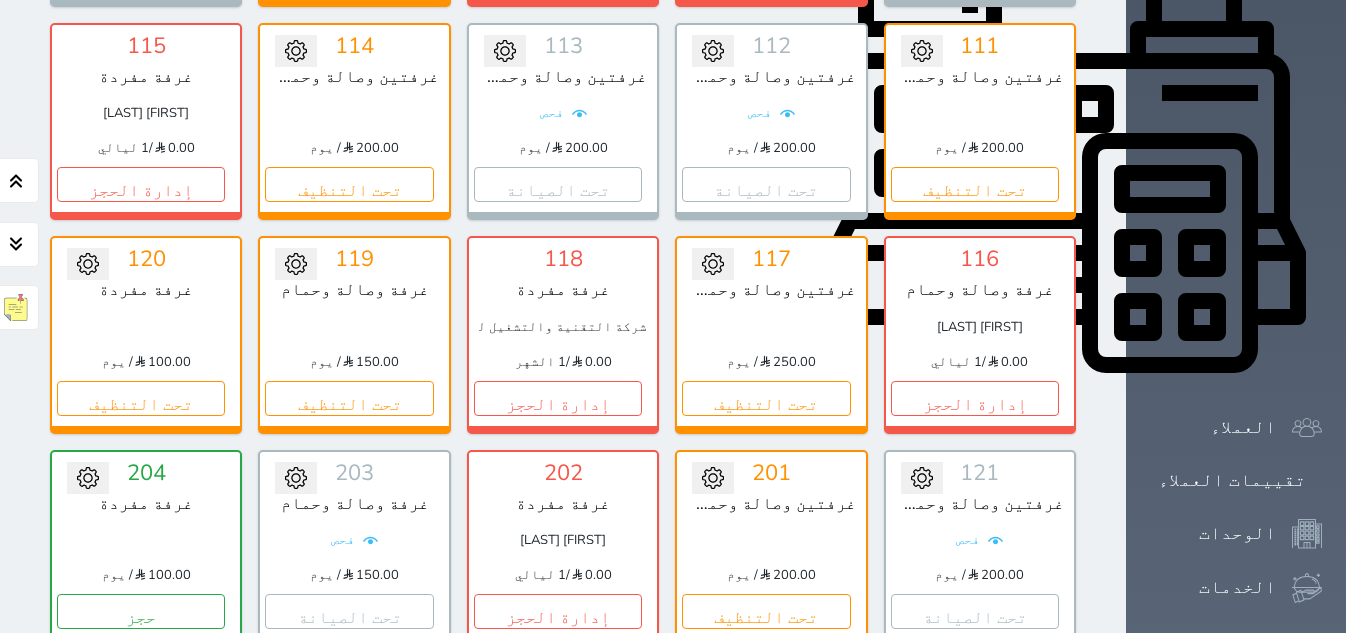 scroll, scrollTop: 875, scrollLeft: 0, axis: vertical 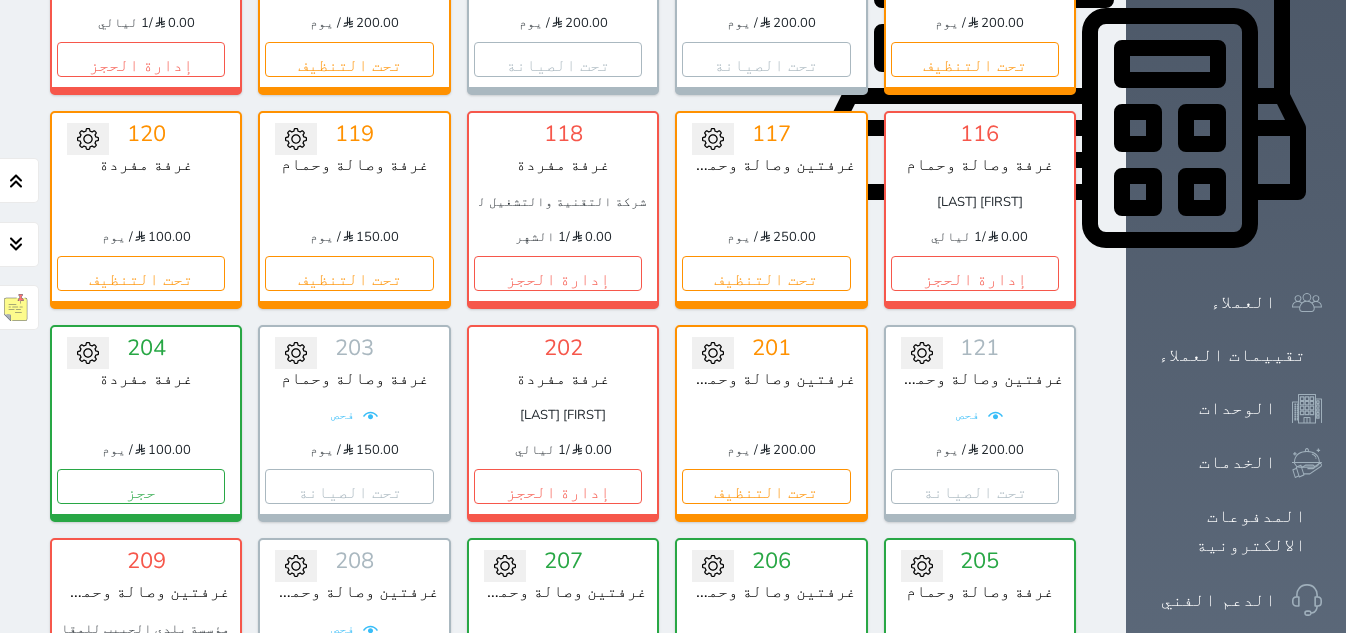 click on "تحويل لمتاح
121   غرفتين وصالة وحمام ومطبخ         فحص
200.00
/ يوم            تحت الصيانة           تغيير الحالة الى صيانة                   التاريخ المتوقع للانتهاء       حفظ" at bounding box center [980, 423] 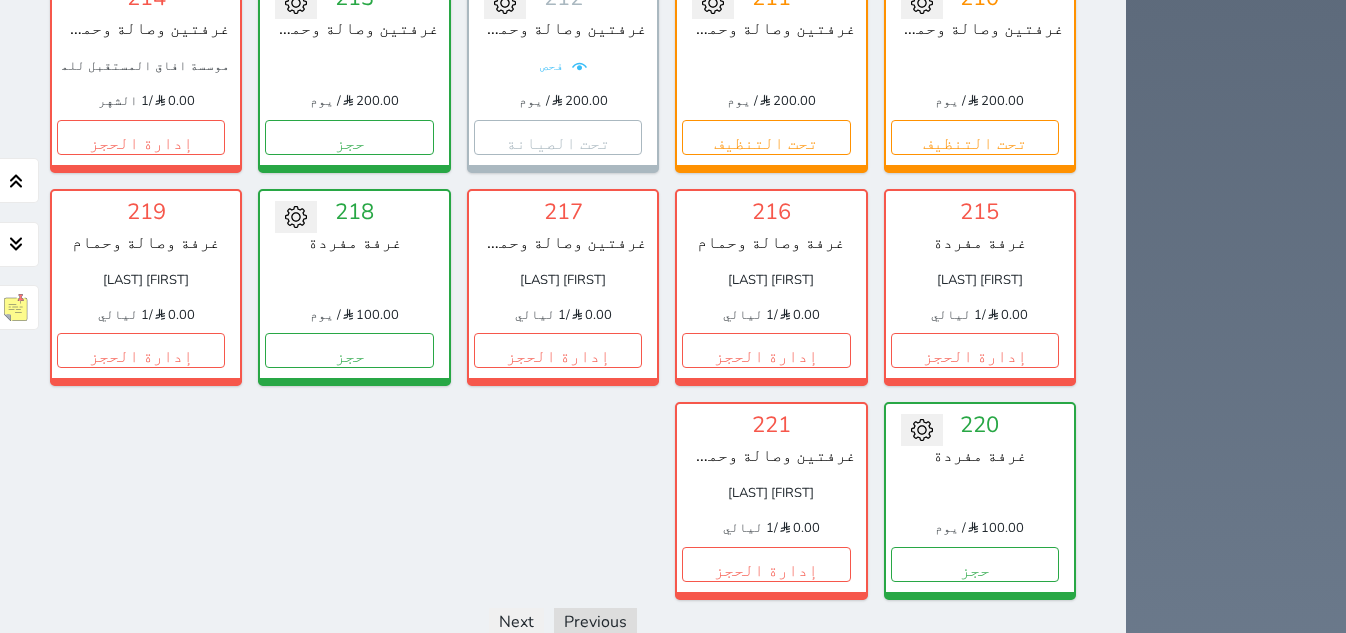 scroll, scrollTop: 1875, scrollLeft: 0, axis: vertical 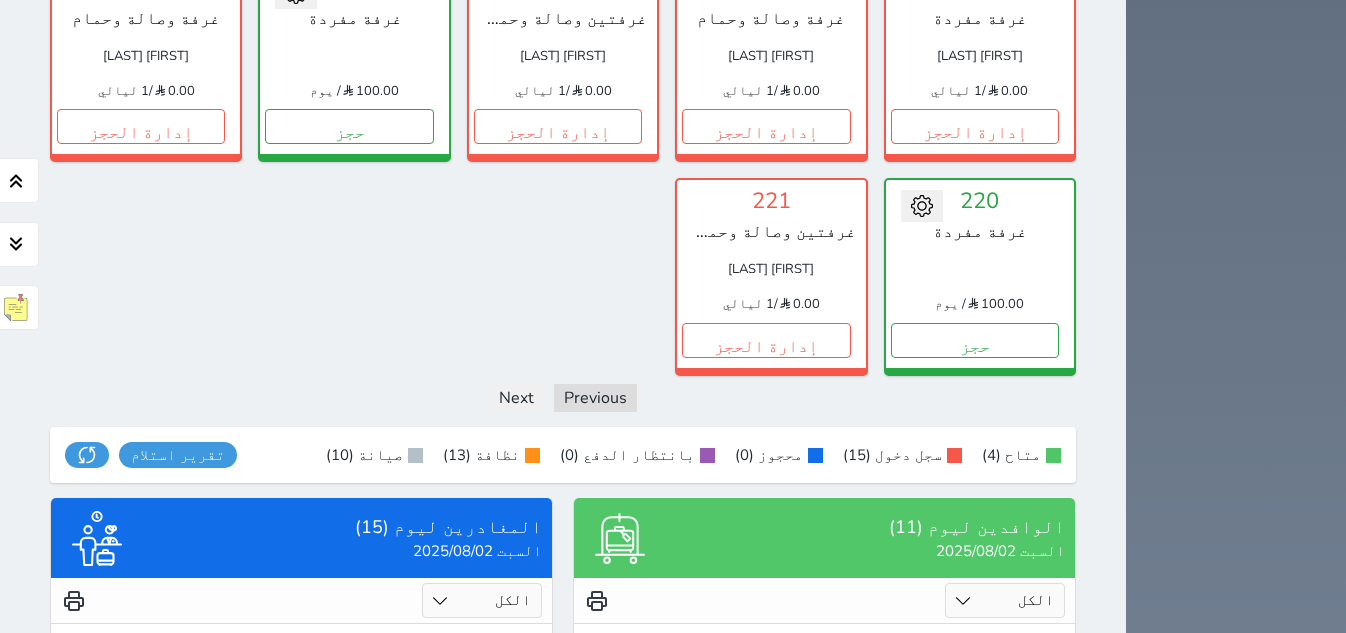 click on "الوافدين ليوم (11)   السبت  2025/08/02     الكل   لم يسجل دخول   تم الدخول     رقم الحجز :   9206   رقم الوحدة :   219   عدد الليالي :   1   العميل :   [FIRST] [LAST]     الجوال :   [PHONE]    حالة الحجز :   تم الدخول    بدايه الحجز :   2025/08/02    نهاية الحجز :   2025/08/03    إجمالى الحجز :   230.00    الرصيد :   0     تاريخ الدخول :   2025/08/02 05:01 PM رقم الحجز :   9205   رقم الوحدة :   115   عدد الليالي :   1   العميل :   [FIRST] [LAST]     الجوال :   [PHONE]    حالة الحجز :   تم الدخول    بدايه الحجز :   2025/08/02    نهاية الحجز :   2025/08/03    إجمالى الحجز :   150.00    الرصيد :   0     تاريخ الدخول :   2025/08/02 04:21 PM رقم الحجز :   9204   رقم الوحدة :" at bounding box center [824, 917] 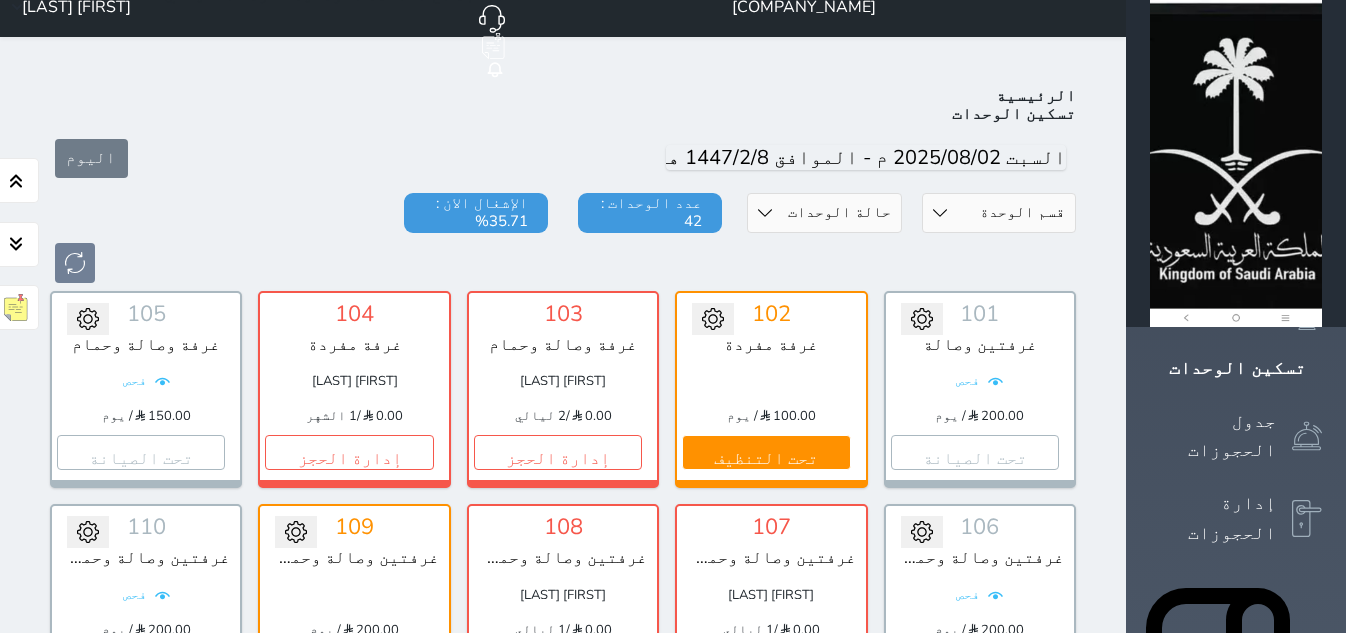 scroll, scrollTop: 0, scrollLeft: 0, axis: both 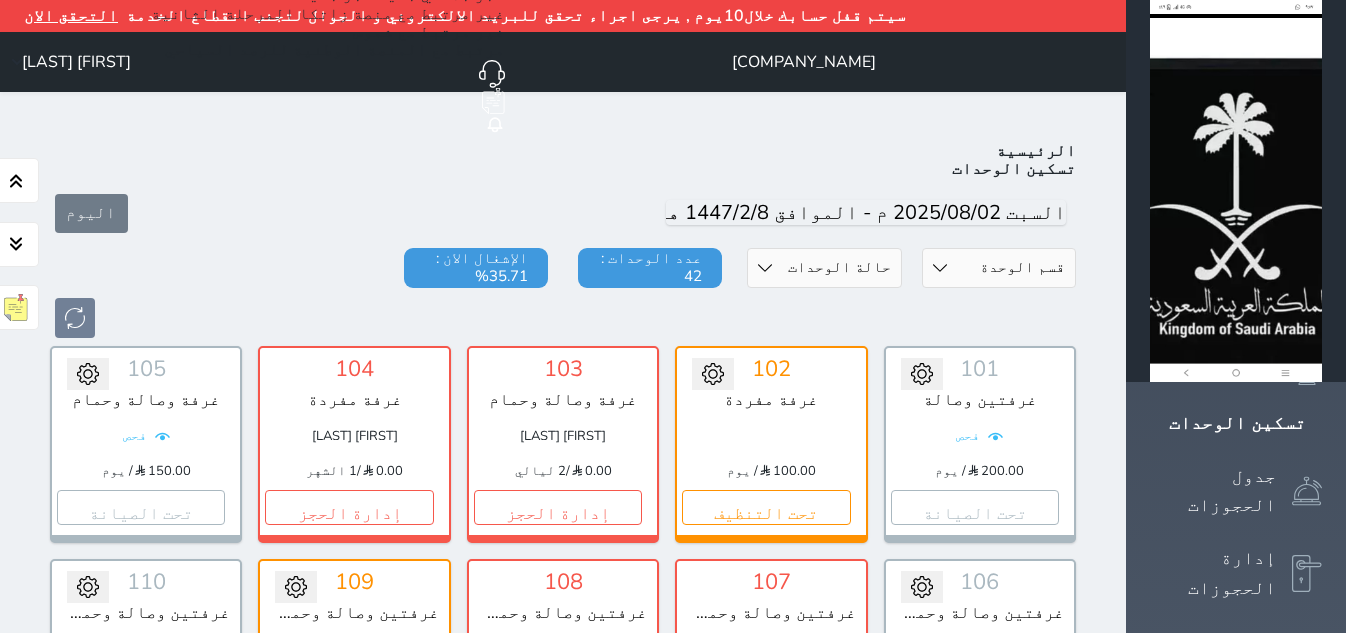 click on "حالة الوحدات متاح تحت التنظيف تحت الصيانة سجل دخول  لم يتم تسجيل الدخول" at bounding box center (824, 268) 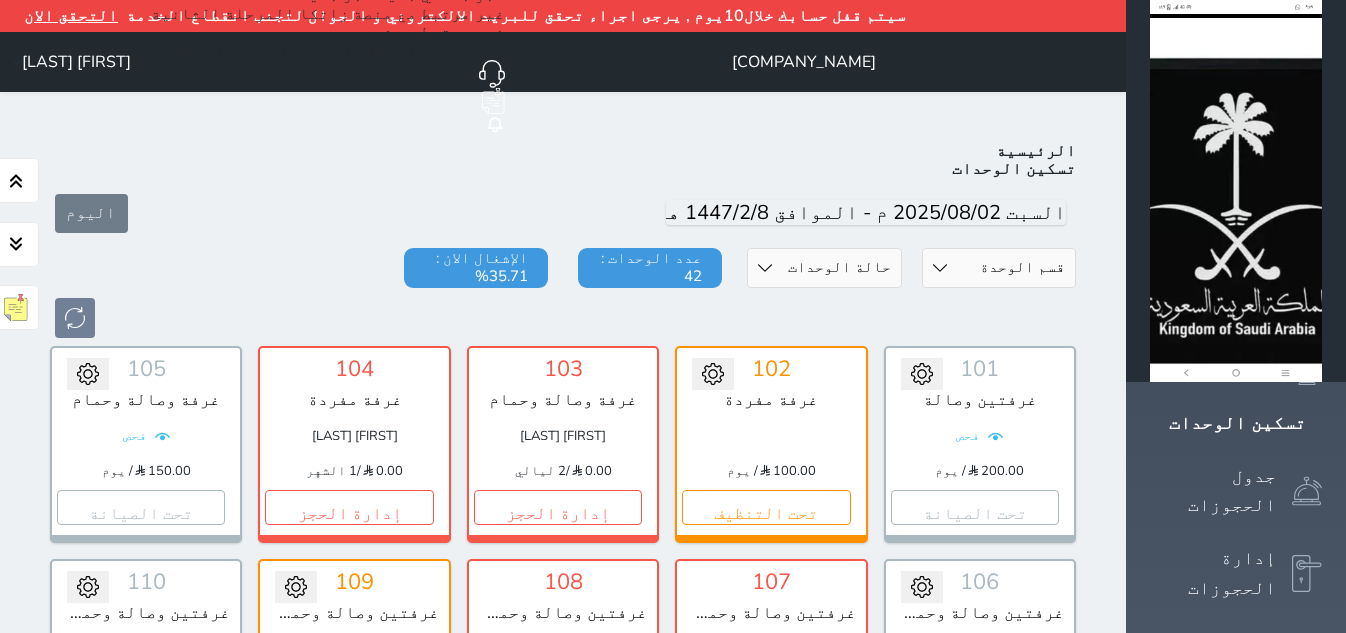 select on "2" 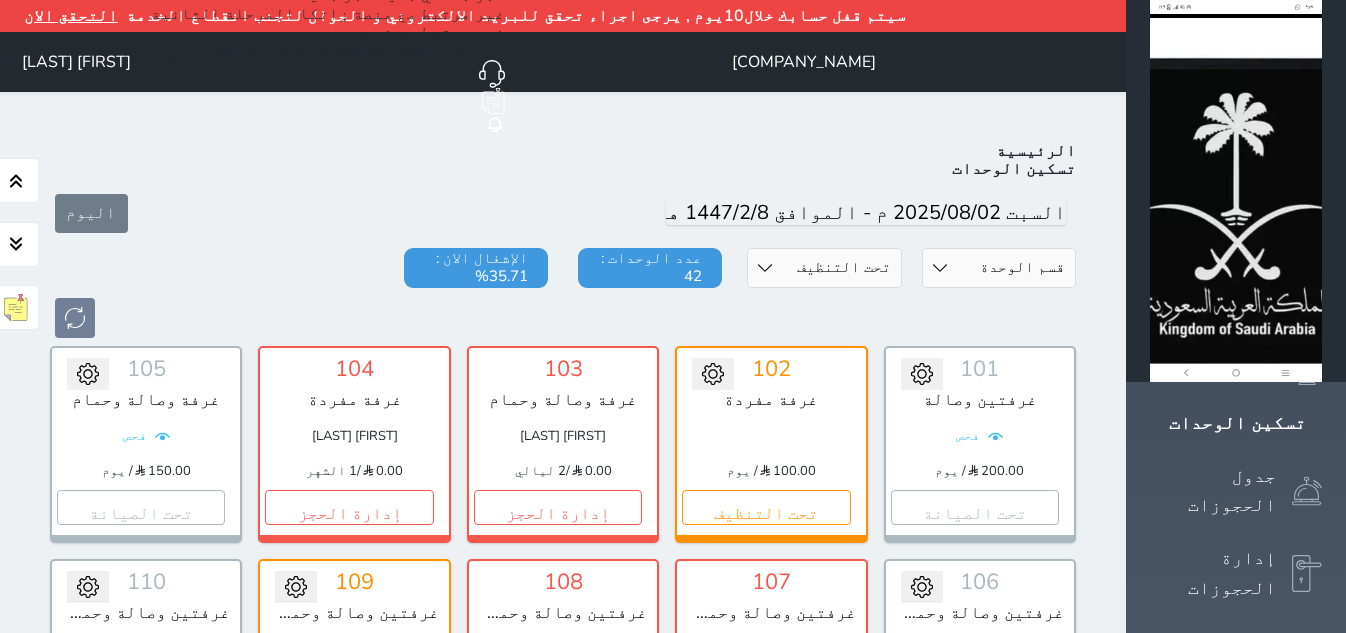 click on "حالة الوحدات متاح تحت التنظيف تحت الصيانة سجل دخول  لم يتم تسجيل الدخول" at bounding box center [824, 268] 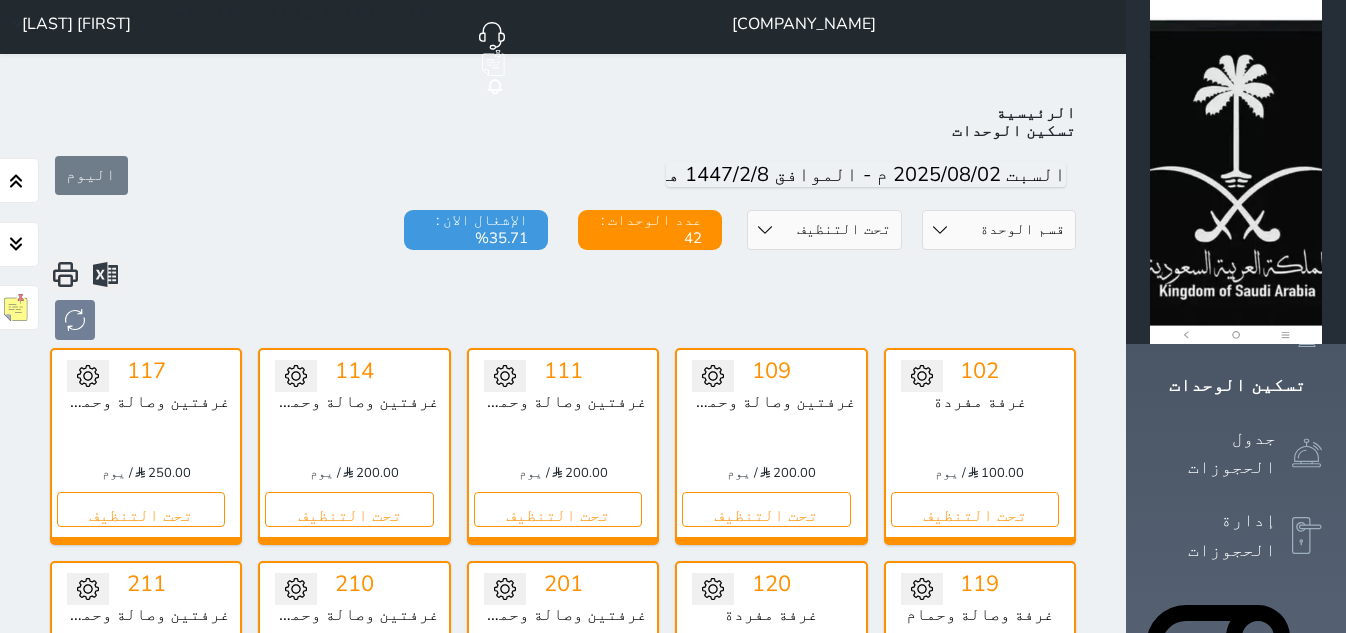 scroll, scrollTop: 0, scrollLeft: 0, axis: both 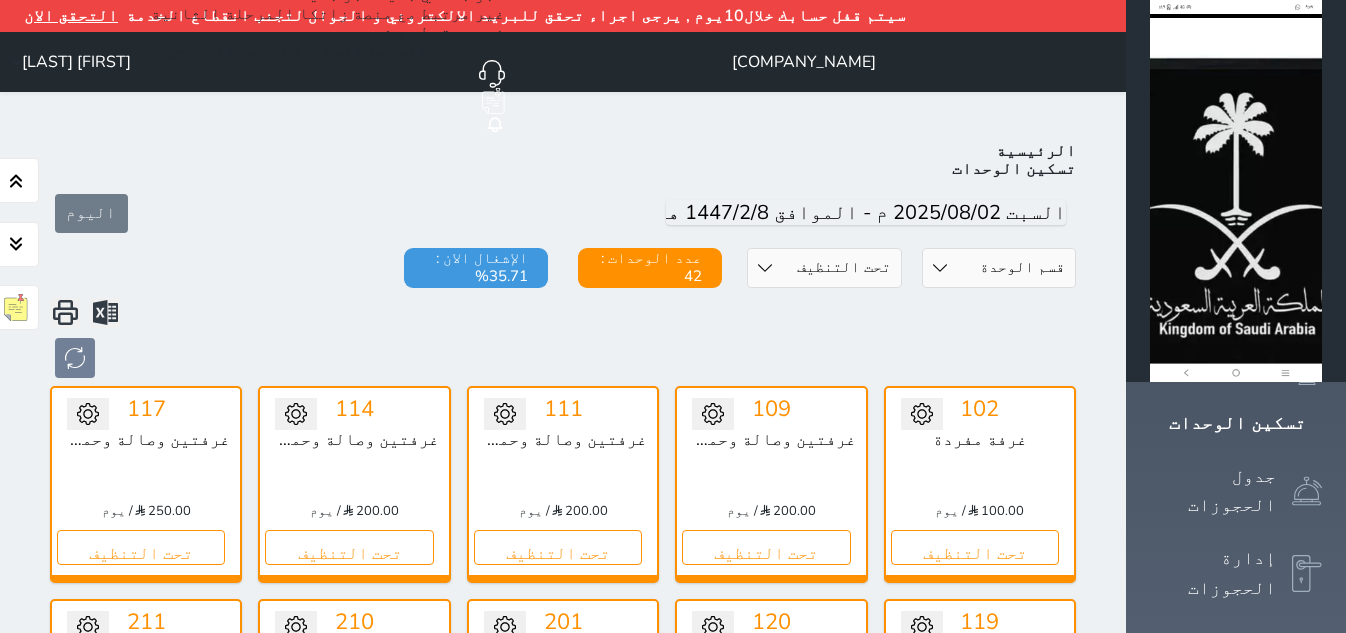 click on "حالة الوحدات متاح تحت التنظيف تحت الصيانة سجل دخول  لم يتم تسجيل الدخول" at bounding box center (824, 268) 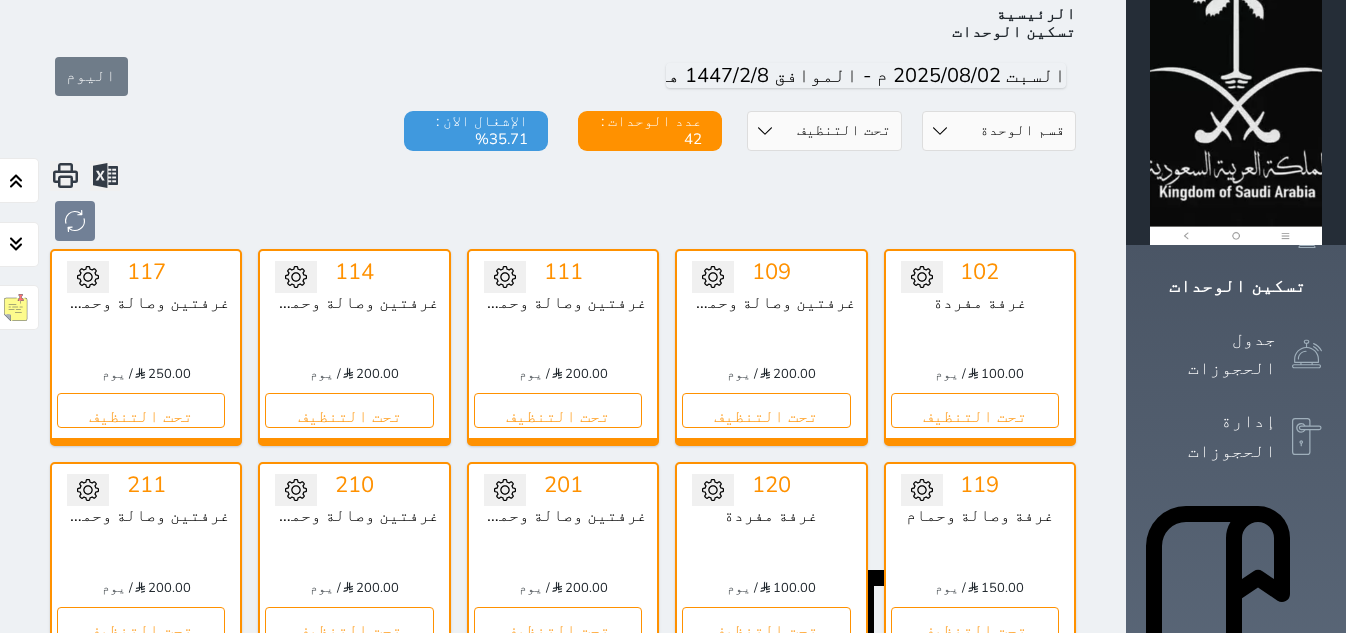 scroll, scrollTop: 125, scrollLeft: 0, axis: vertical 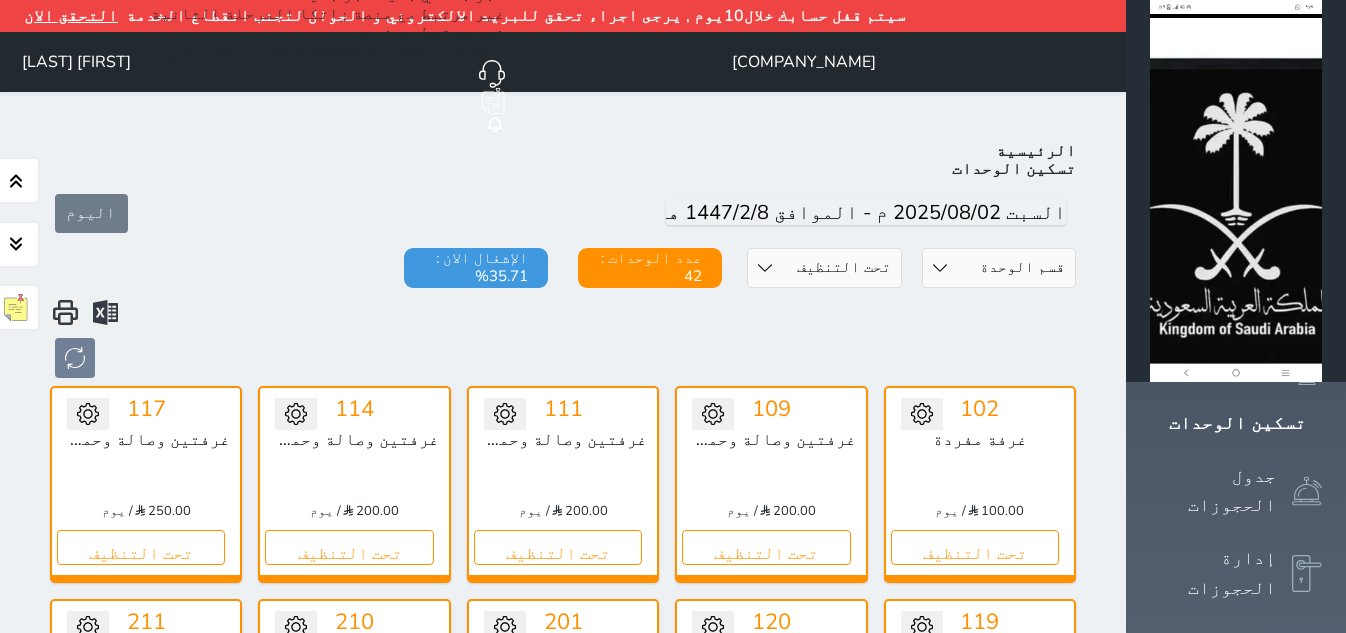 click on "حالة الوحدات متاح تحت التنظيف تحت الصيانة سجل دخول  لم يتم تسجيل الدخول" at bounding box center [824, 268] 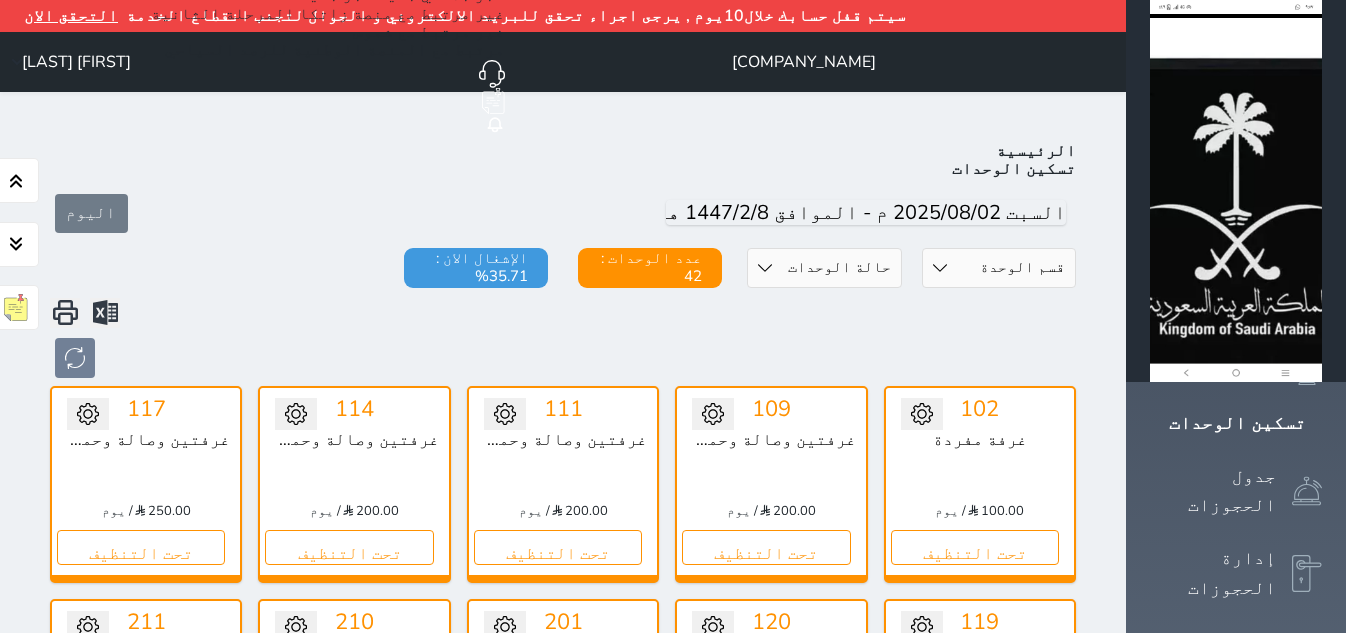 click on "حالة الوحدات متاح تحت التنظيف تحت الصيانة سجل دخول  لم يتم تسجيل الدخول" at bounding box center (824, 268) 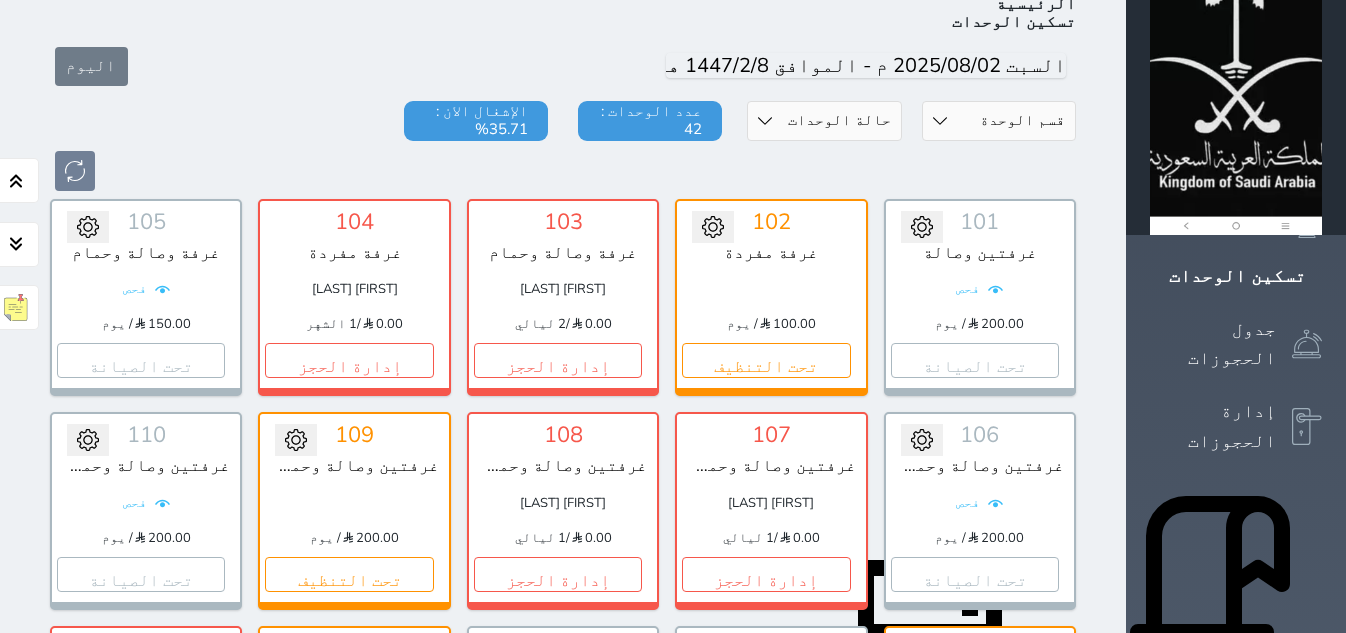 scroll, scrollTop: 0, scrollLeft: 0, axis: both 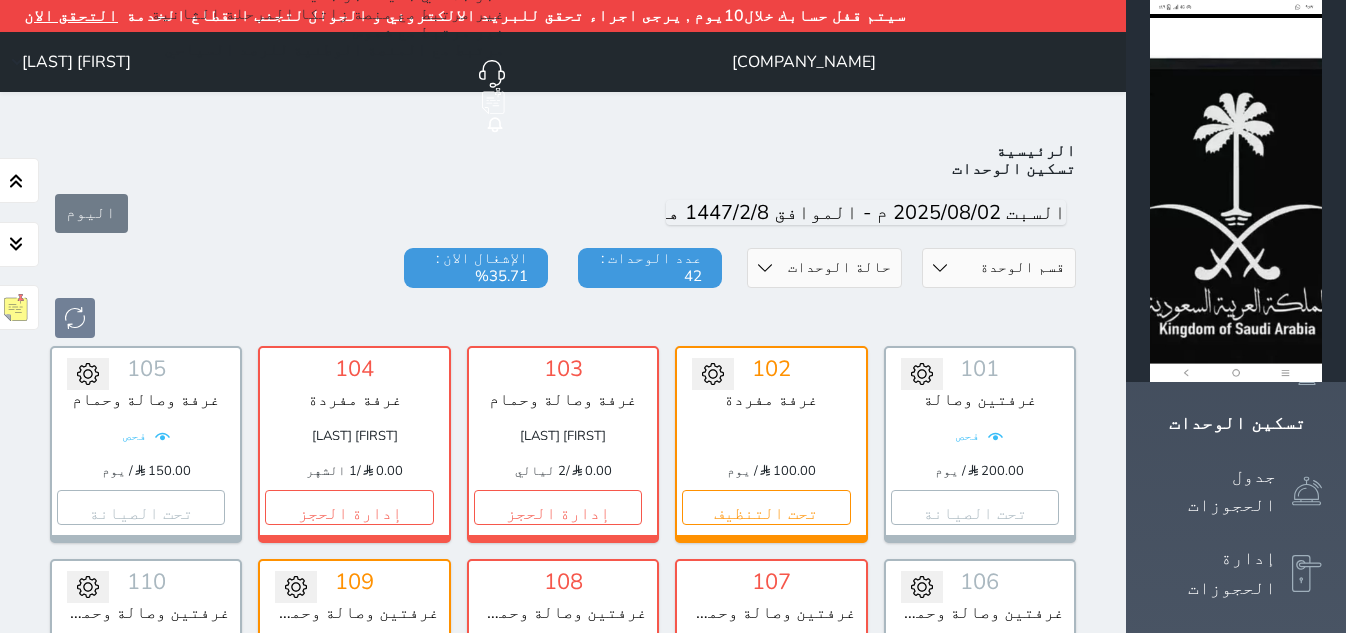 click on "اليوم" at bounding box center (563, 213) 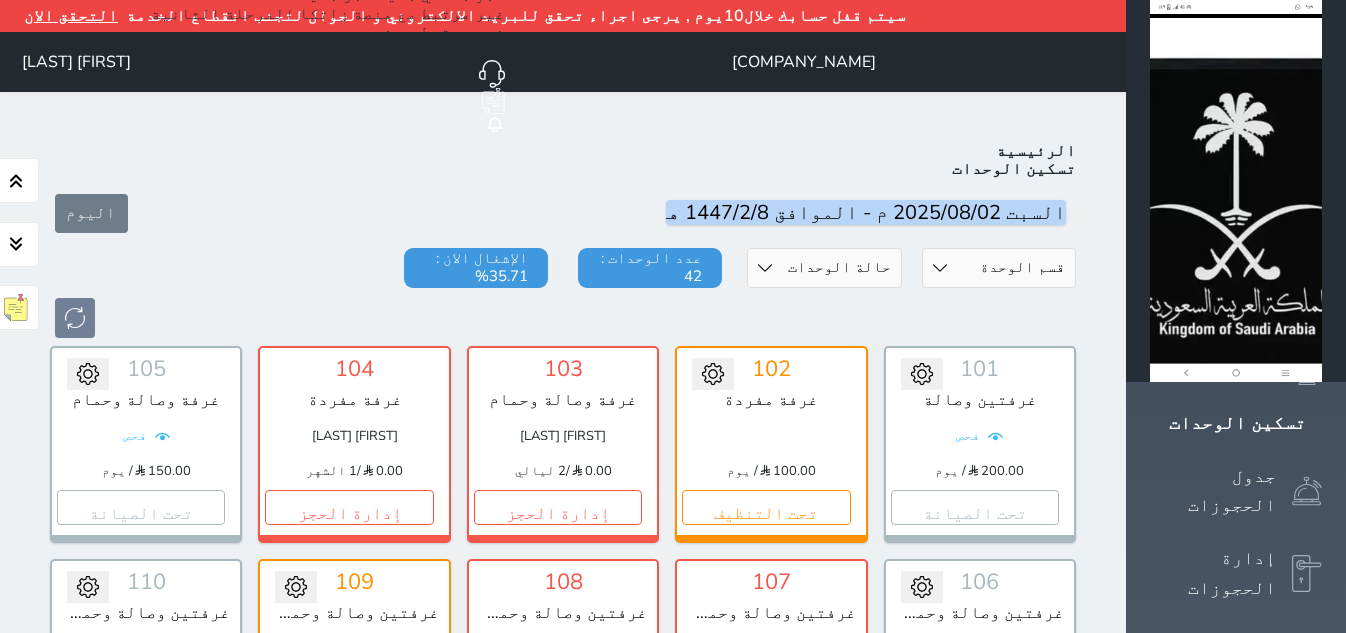 click on "اليوم" at bounding box center (563, 213) 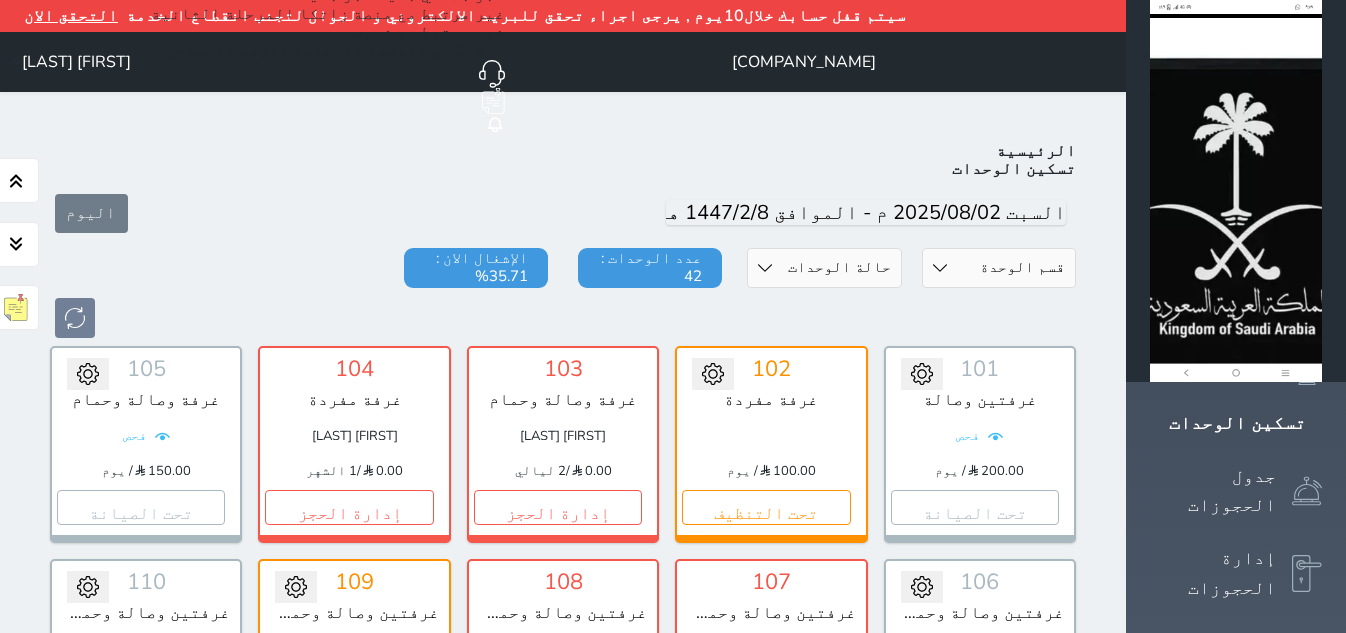 click on "اليوم" at bounding box center [563, 213] 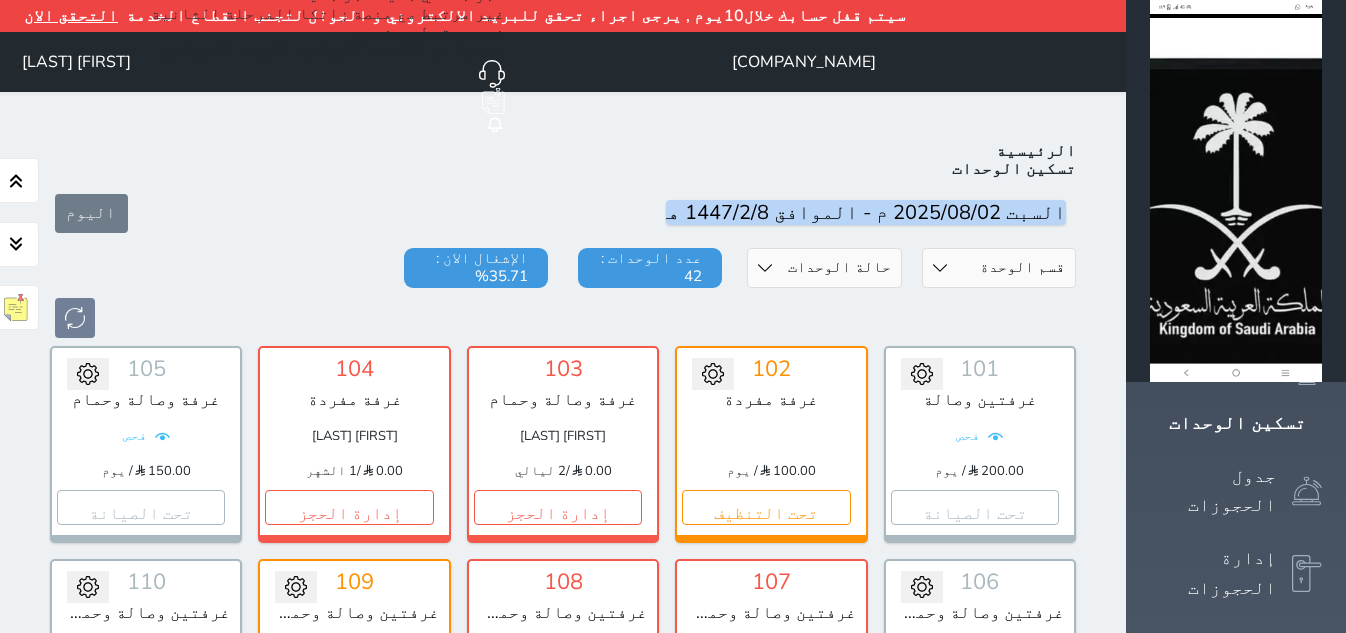 click on "اليوم" at bounding box center (563, 213) 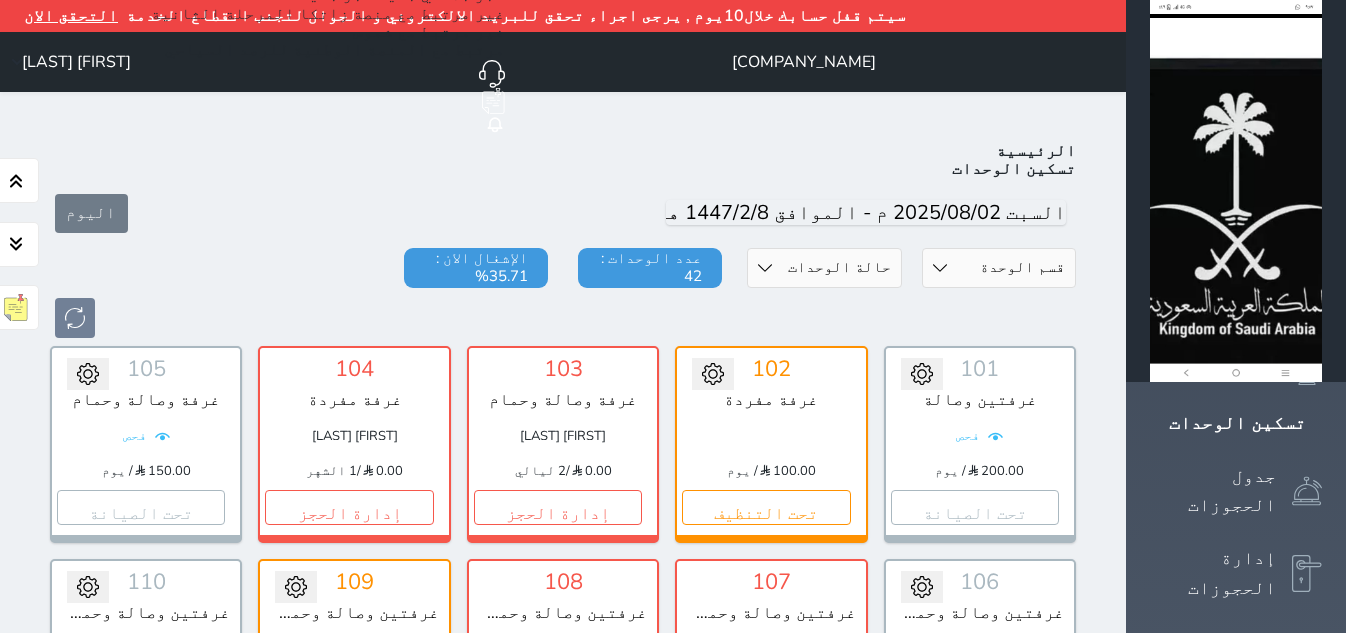 click on "عدد الوحدات : 42" at bounding box center [650, 268] 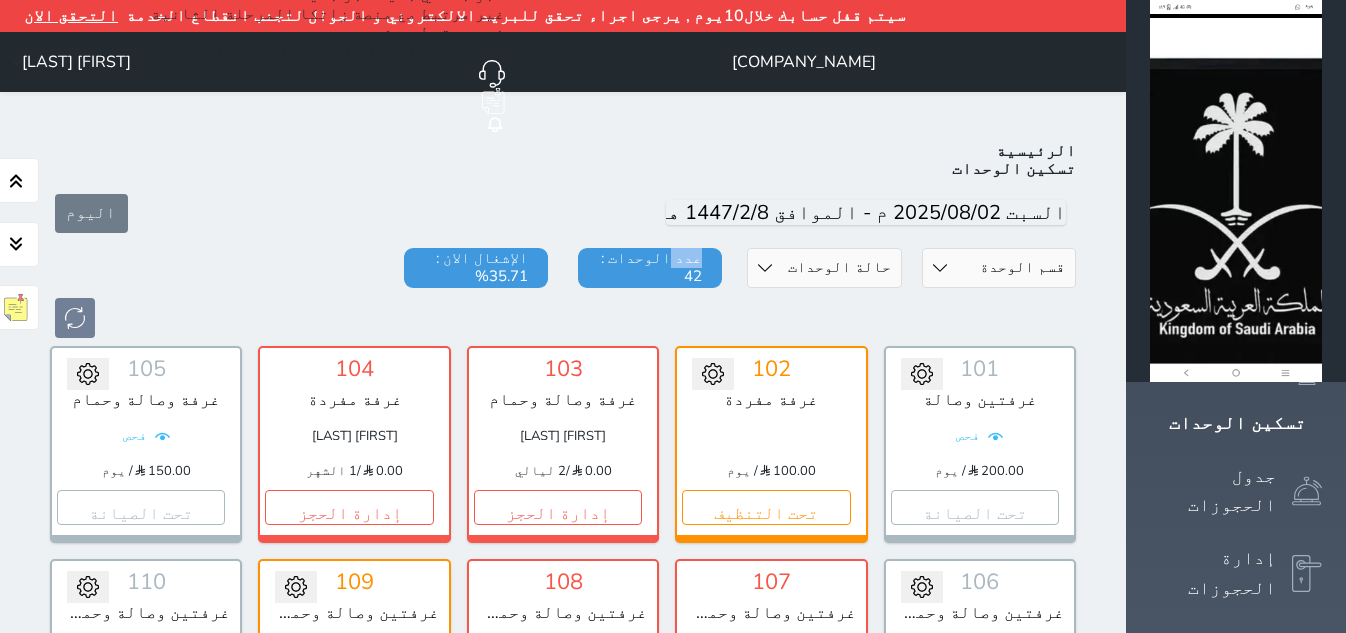 click on "عدد الوحدات : 42" at bounding box center [650, 268] 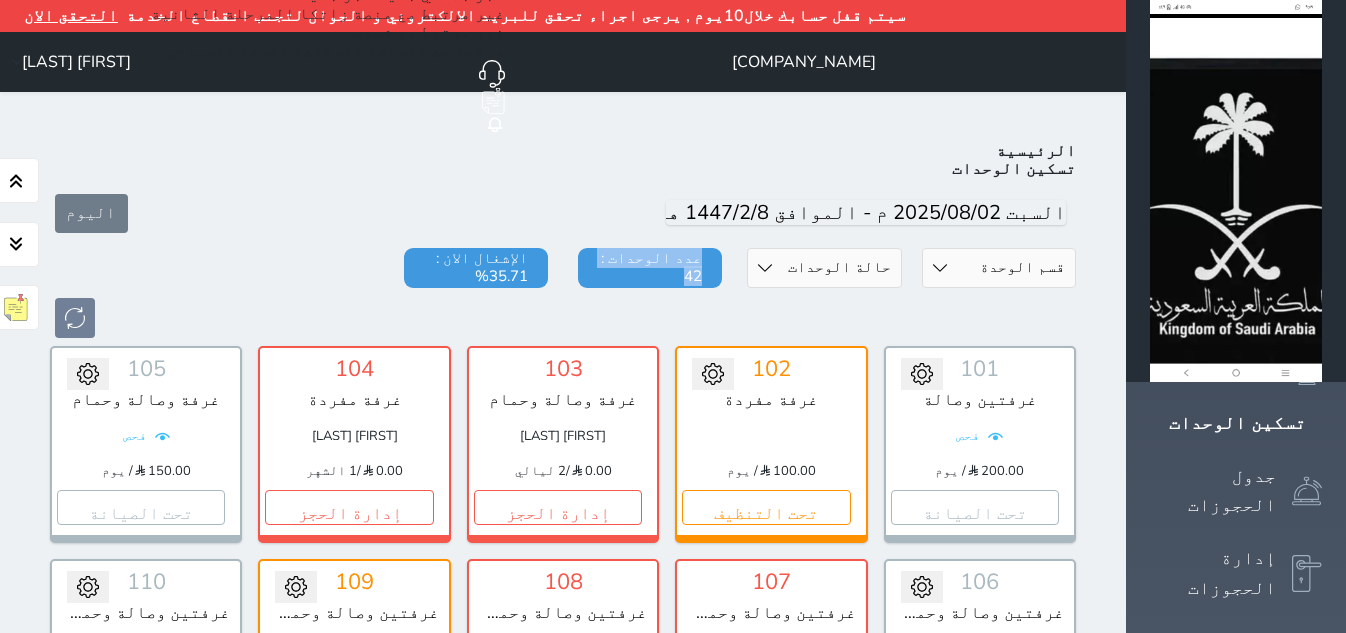 click on "عدد الوحدات : 42" at bounding box center [650, 268] 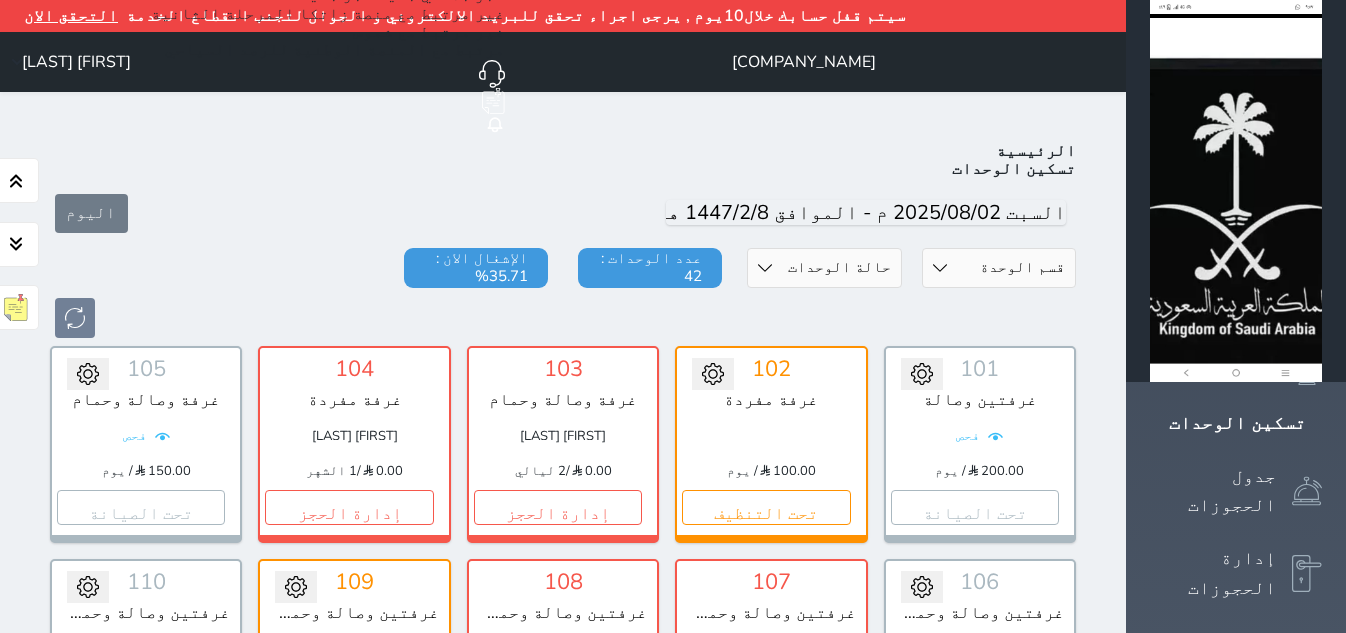 click on "اليوم" at bounding box center (563, 213) 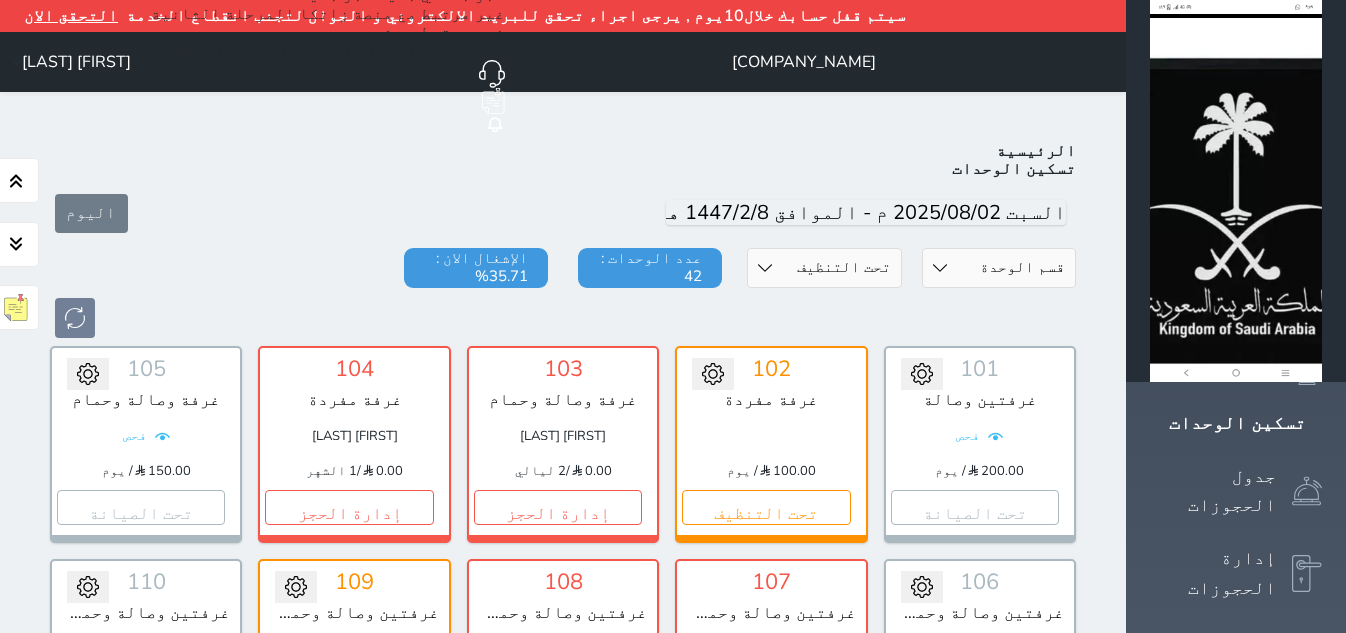 click on "حالة الوحدات متاح تحت التنظيف تحت الصيانة سجل دخول  لم يتم تسجيل الدخول" at bounding box center [824, 268] 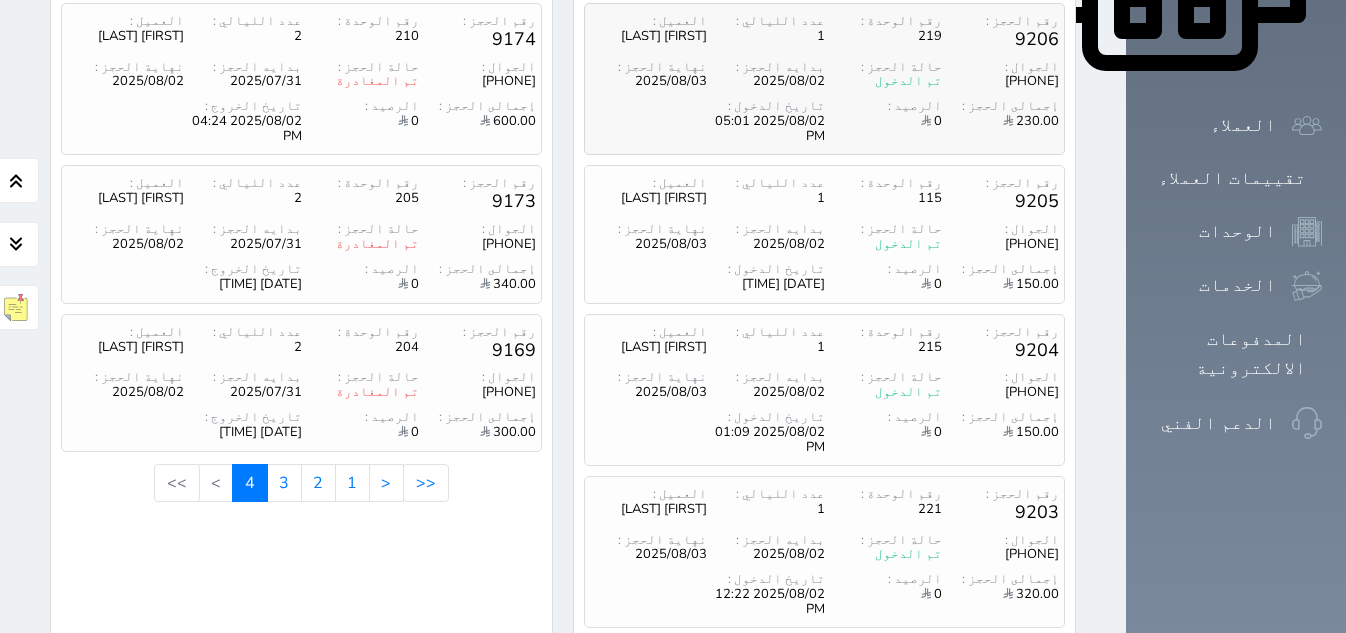 scroll, scrollTop: 1080, scrollLeft: 0, axis: vertical 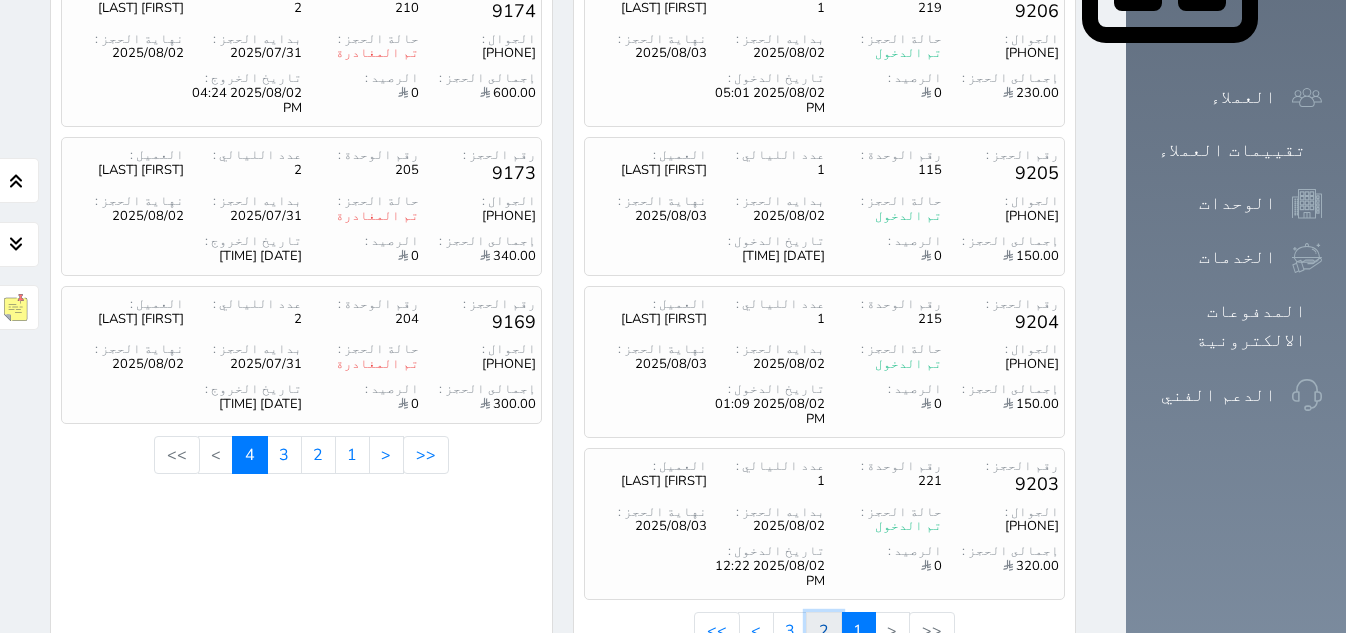 click on "2" at bounding box center (824, 631) 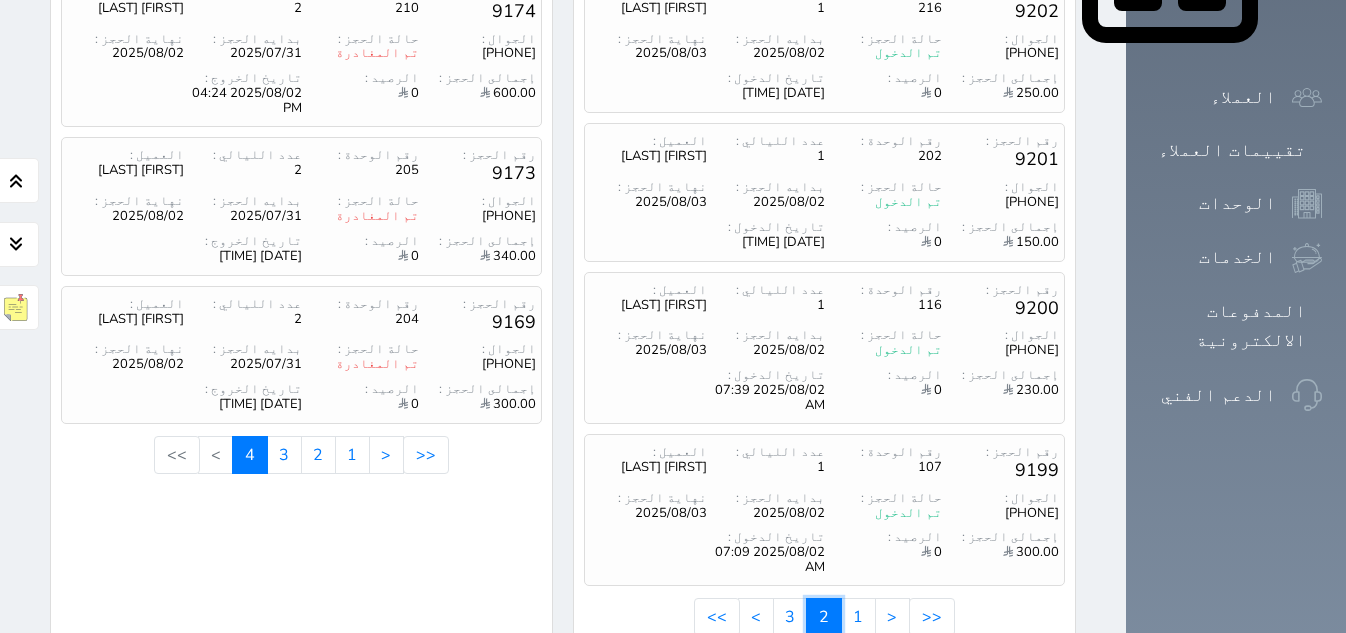 scroll, scrollTop: 830, scrollLeft: 0, axis: vertical 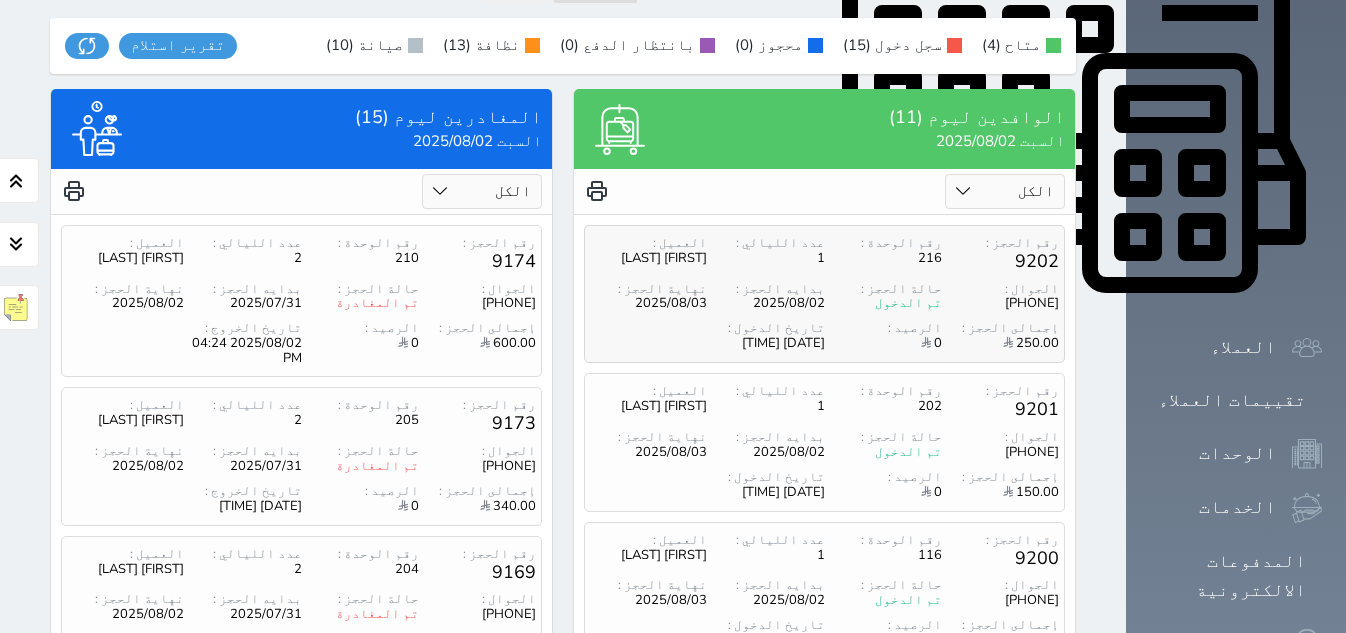 click on "رقم الحجز :   9202   رقم الوحدة :   216   عدد الليالي :   1   العميل :   [FIRST] [LAST]" at bounding box center (824, 254) 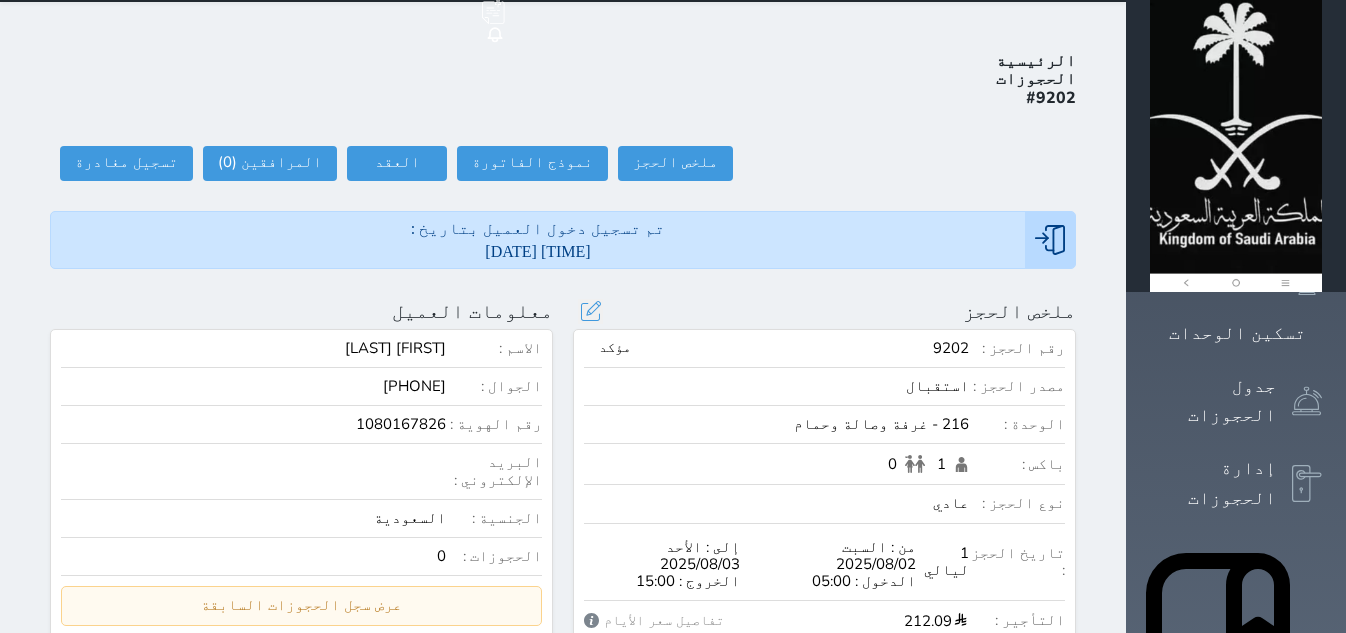 scroll, scrollTop: 0, scrollLeft: 0, axis: both 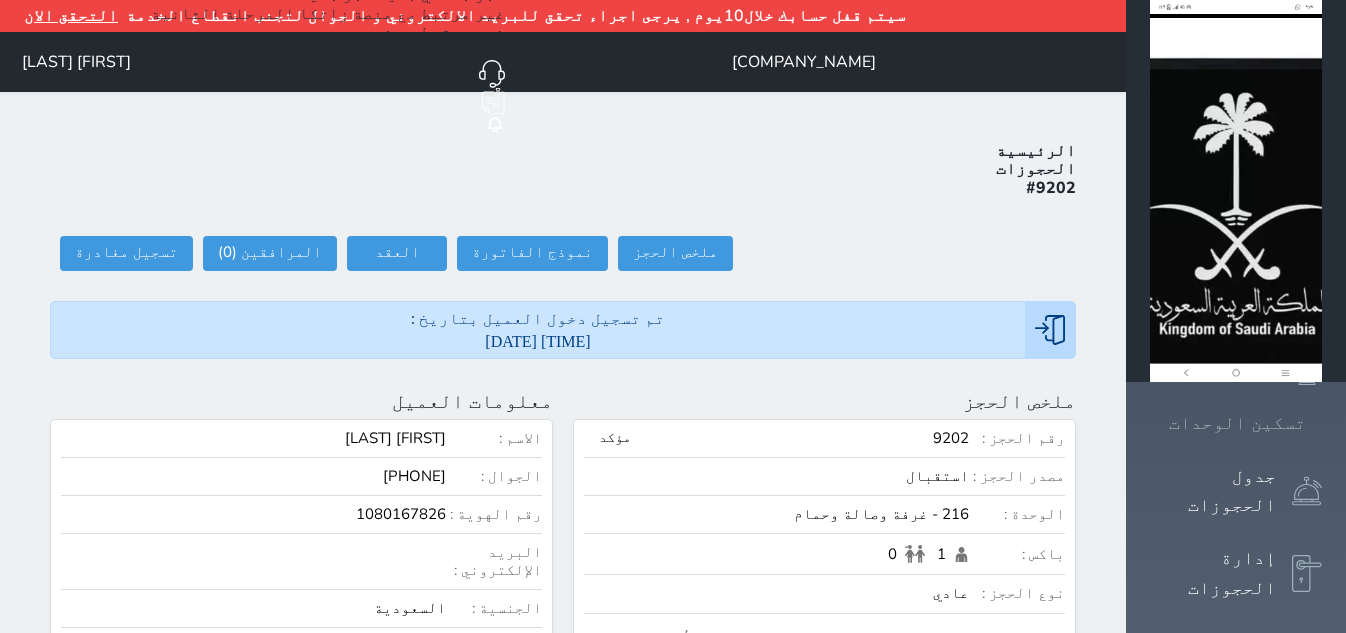 click on "تسكين الوحدات" at bounding box center (1237, 423) 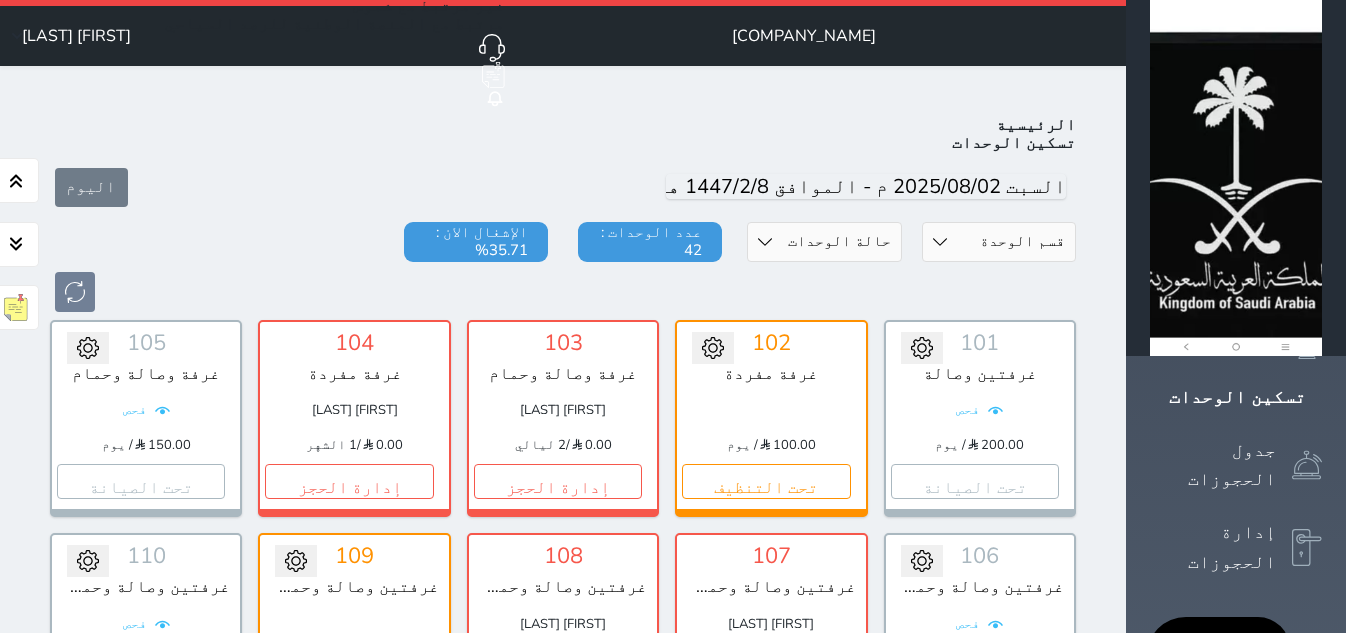 scroll, scrollTop: 0, scrollLeft: 0, axis: both 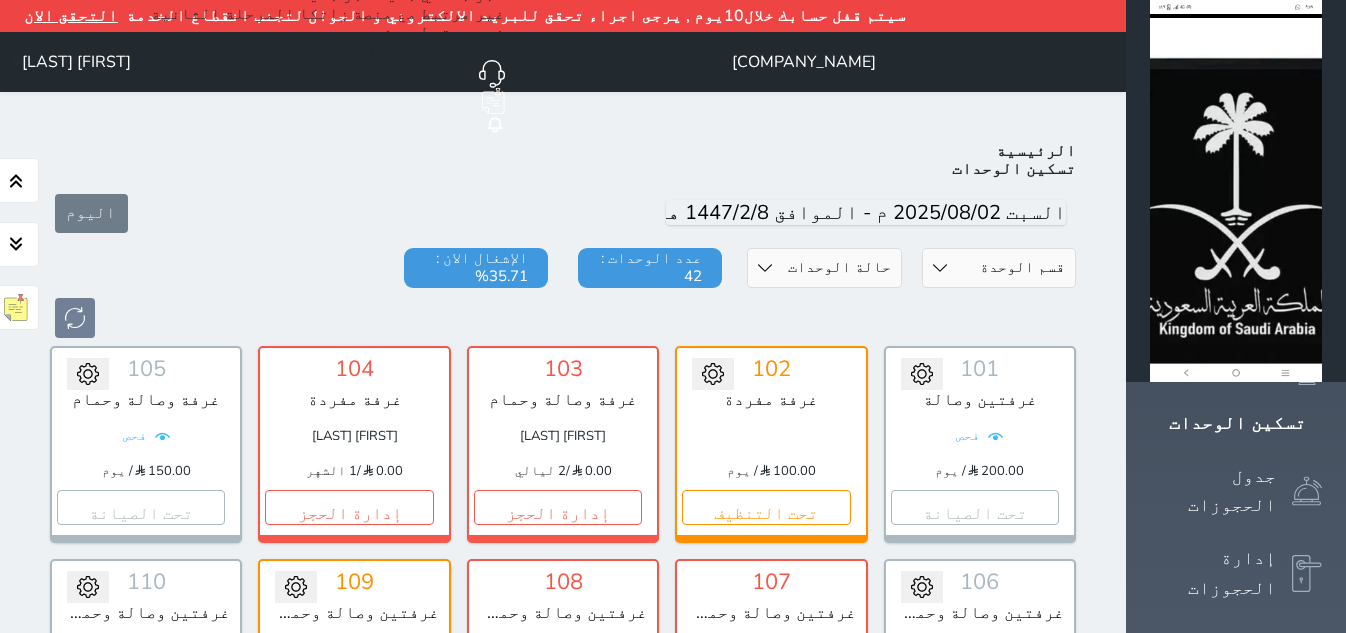 click on "حالة الوحدات متاح تحت التنظيف تحت الصيانة سجل دخول  لم يتم تسجيل الدخول" at bounding box center (824, 268) 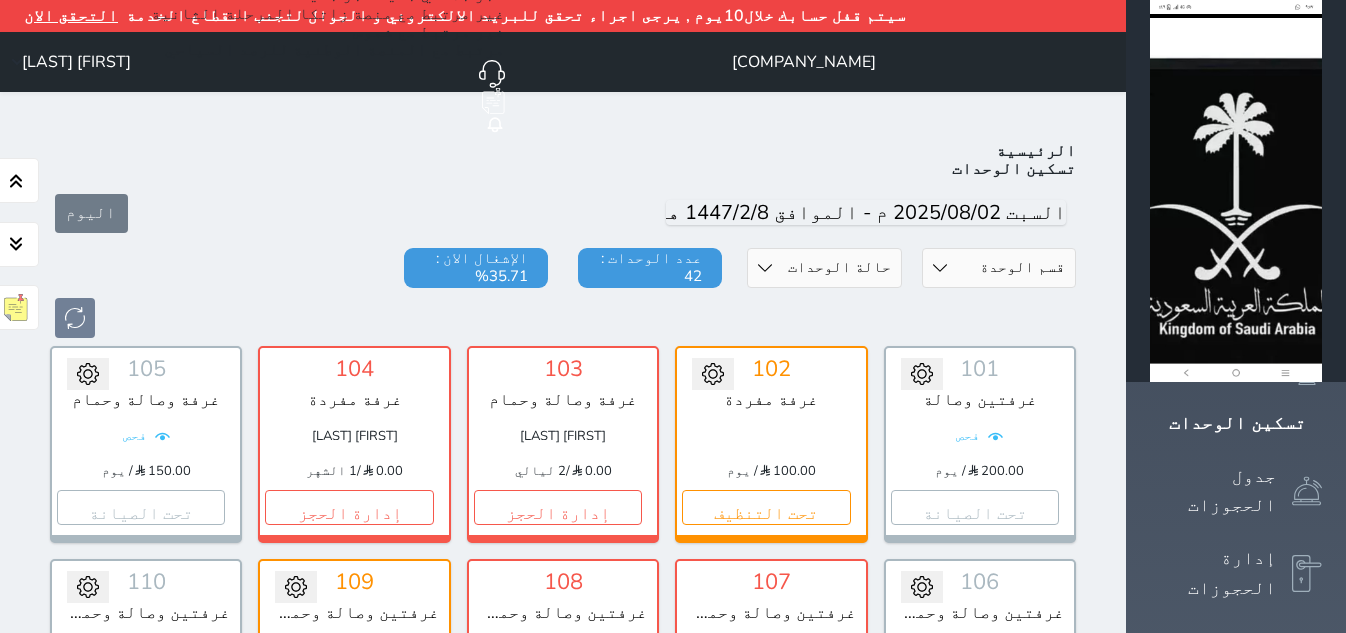 select on "2" 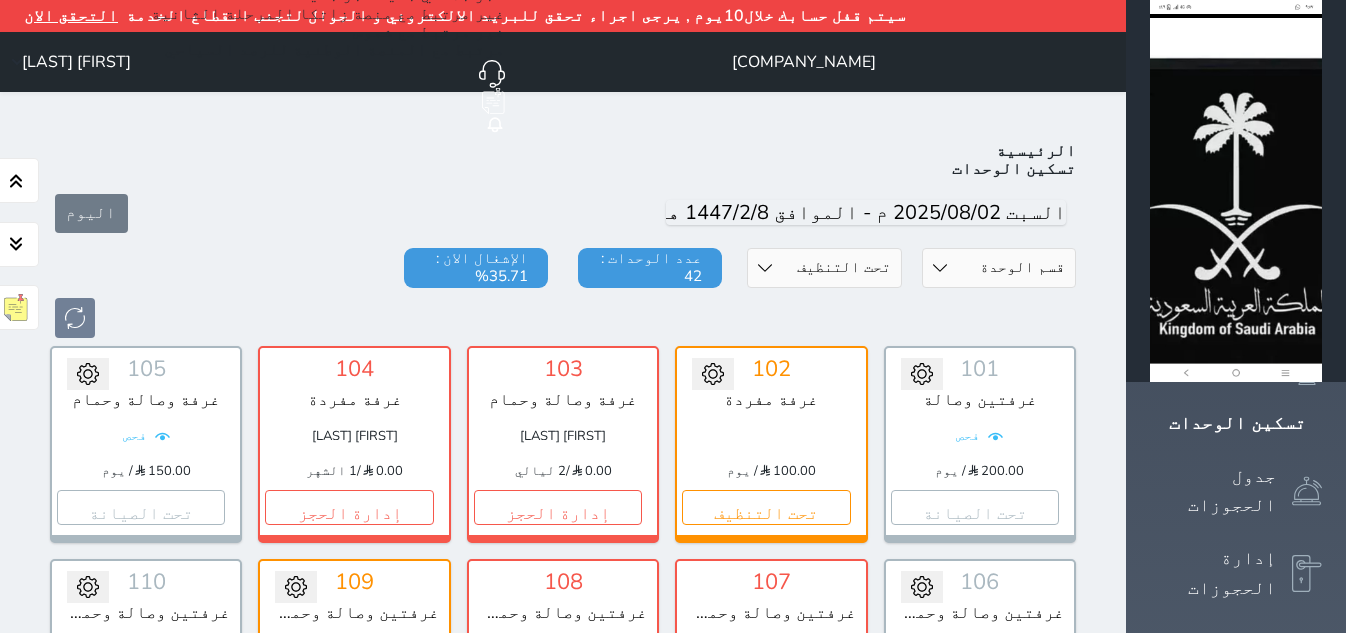 click on "حالة الوحدات متاح تحت التنظيف تحت الصيانة سجل دخول  لم يتم تسجيل الدخول" at bounding box center [824, 268] 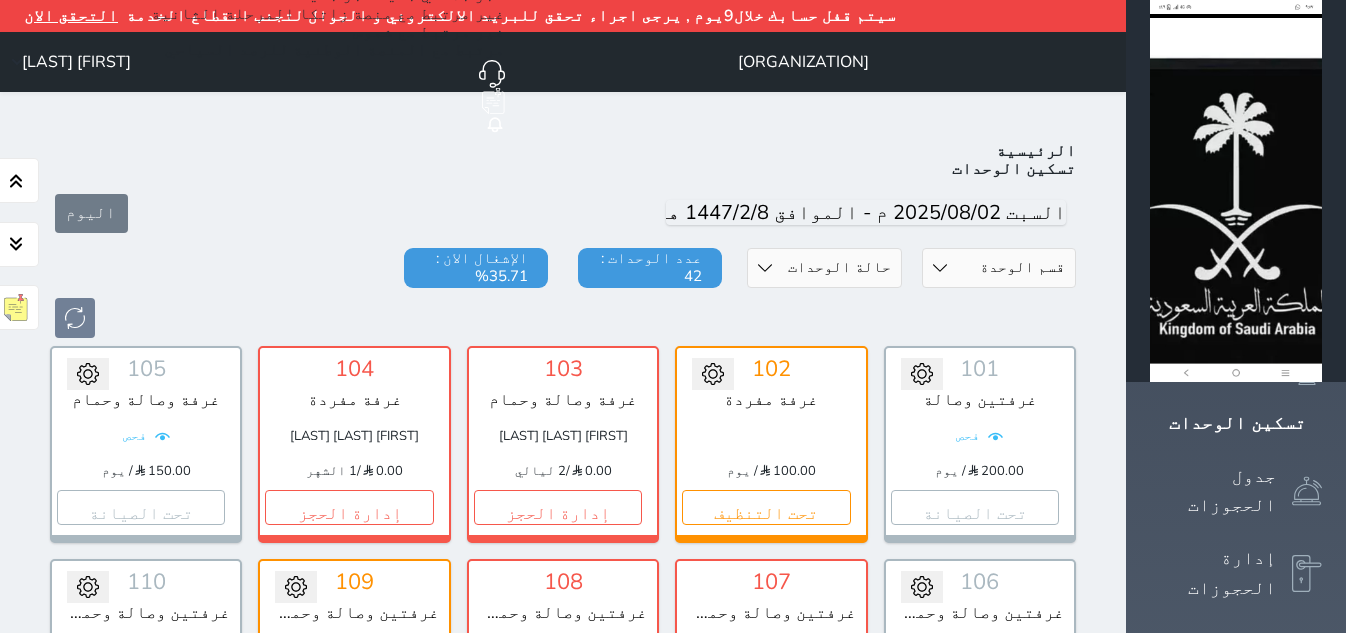 scroll, scrollTop: 110, scrollLeft: 0, axis: vertical 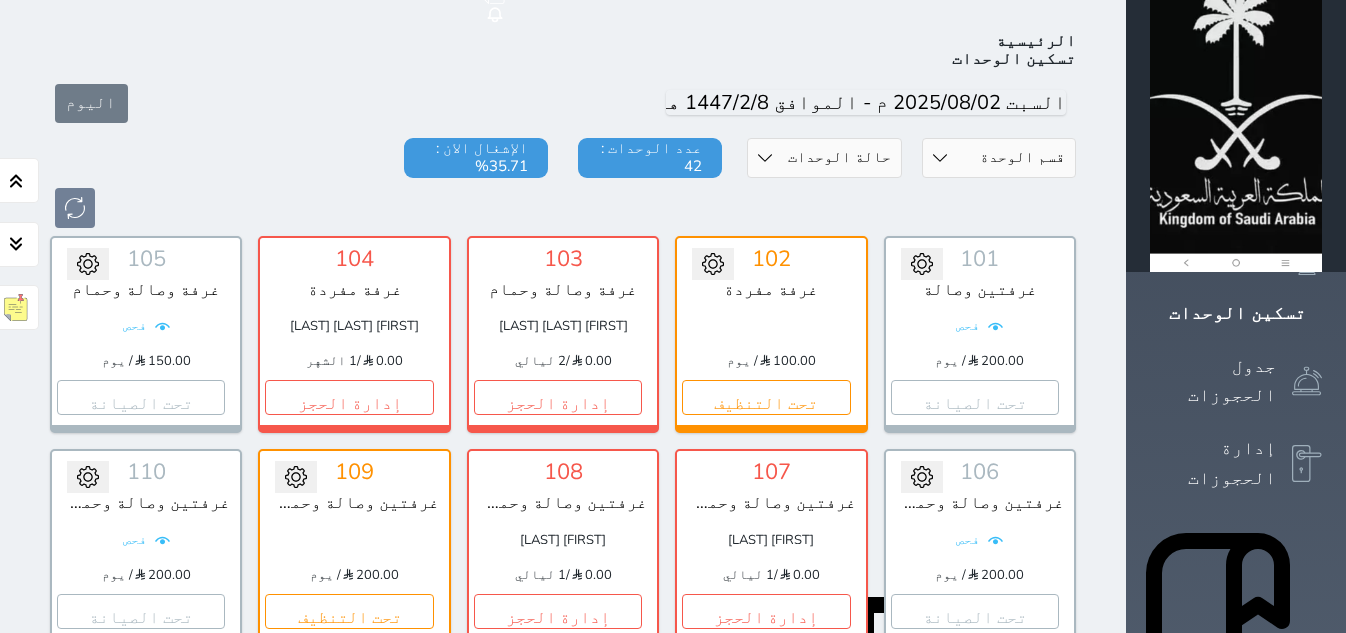 click on "حالة الوحدات متاح تحت التنظيف تحت الصيانة سجل دخول  لم يتم تسجيل الدخول" at bounding box center [824, 158] 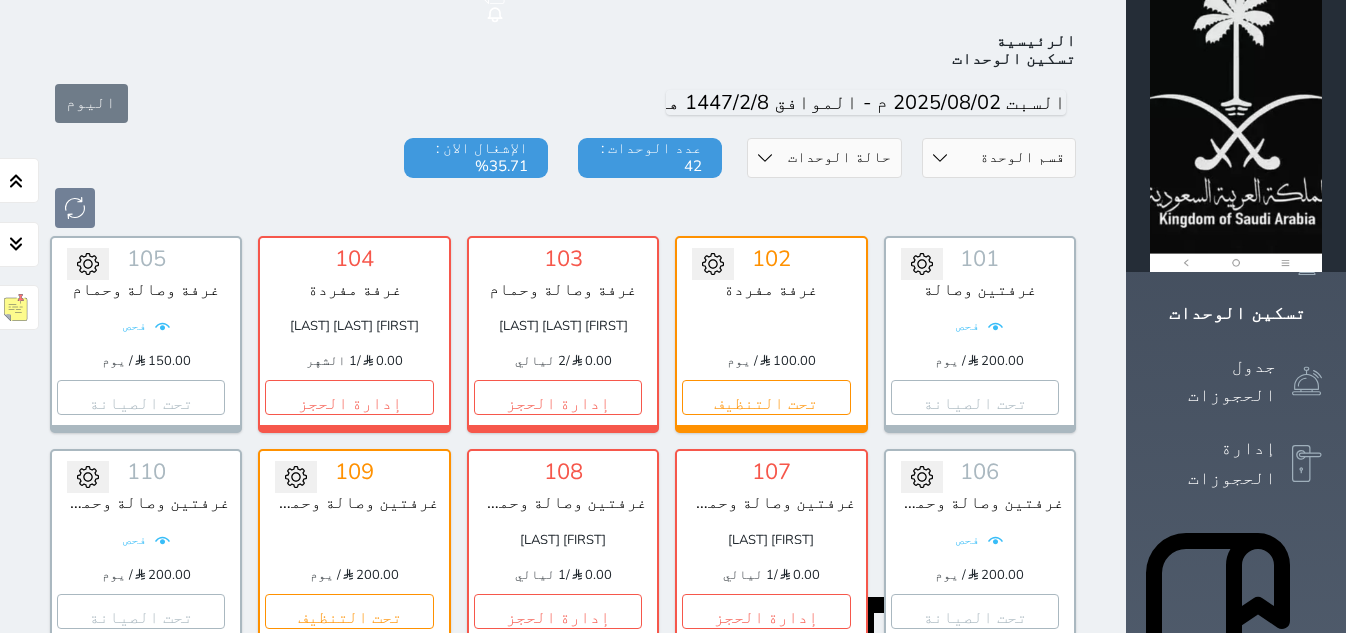 select on "2" 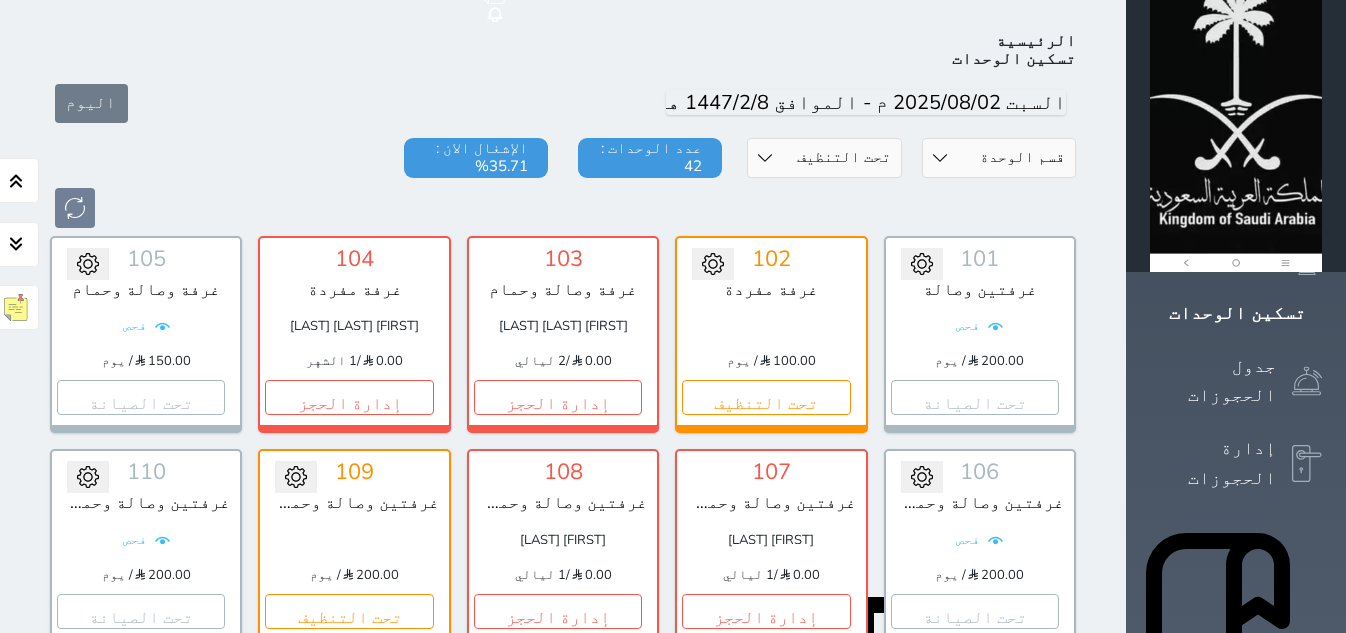 click on "حالة الوحدات متاح تحت التنظيف تحت الصيانة سجل دخول  لم يتم تسجيل الدخول" at bounding box center [824, 158] 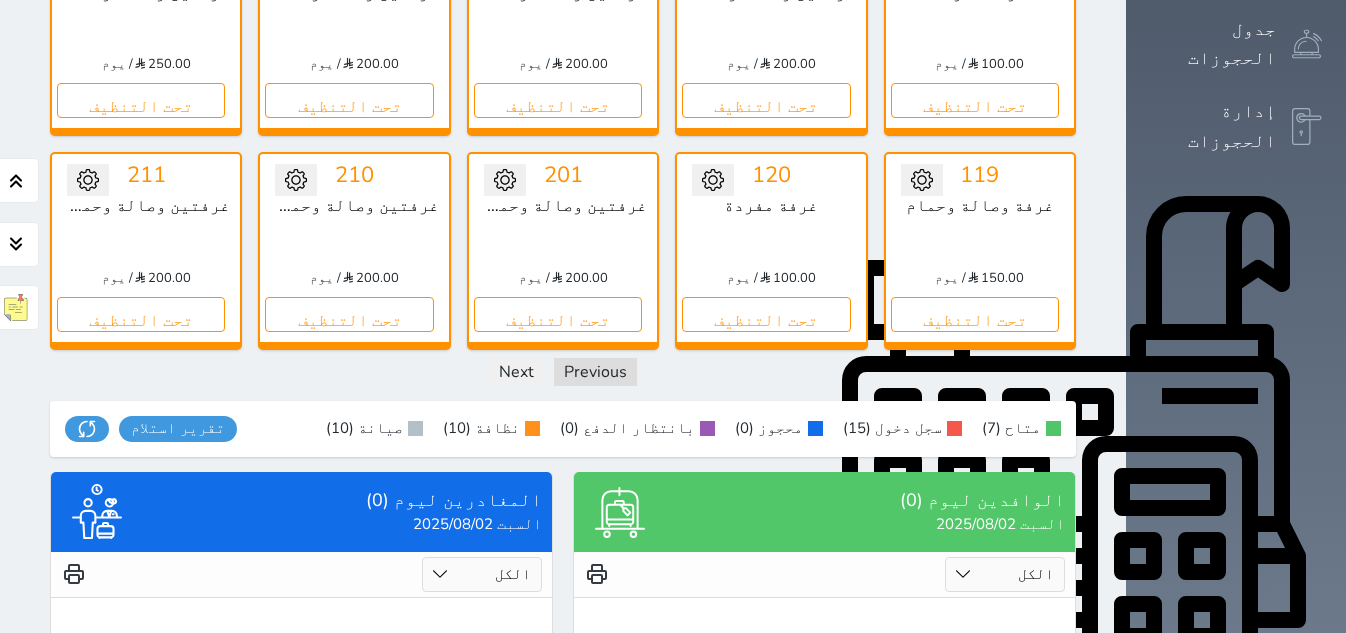 scroll, scrollTop: 485, scrollLeft: 0, axis: vertical 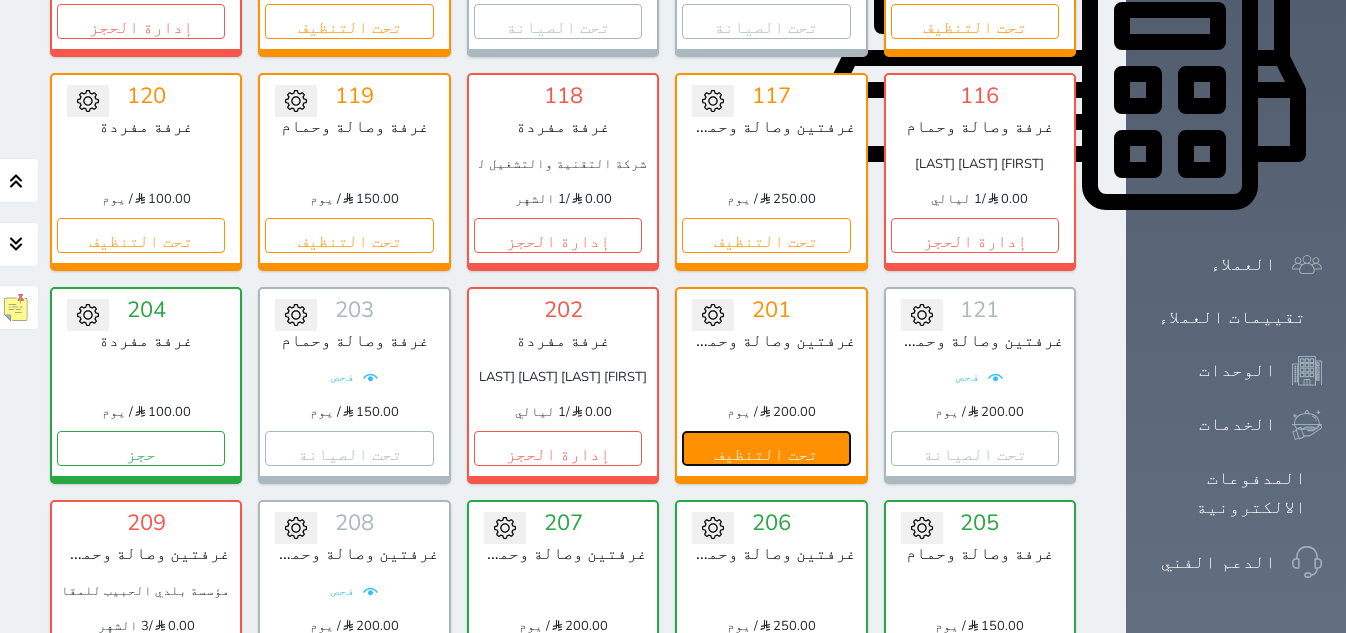 click on "تحت التنظيف" at bounding box center [766, 448] 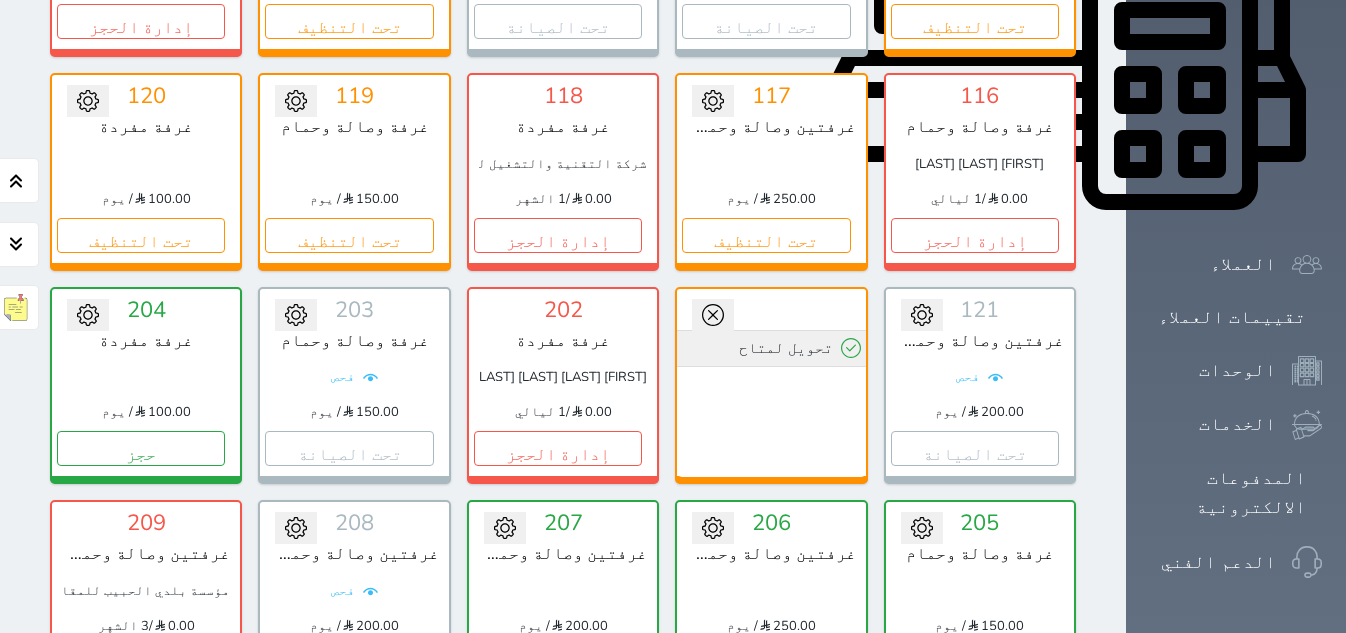 click on "تحويل لمتاح" at bounding box center (771, 348) 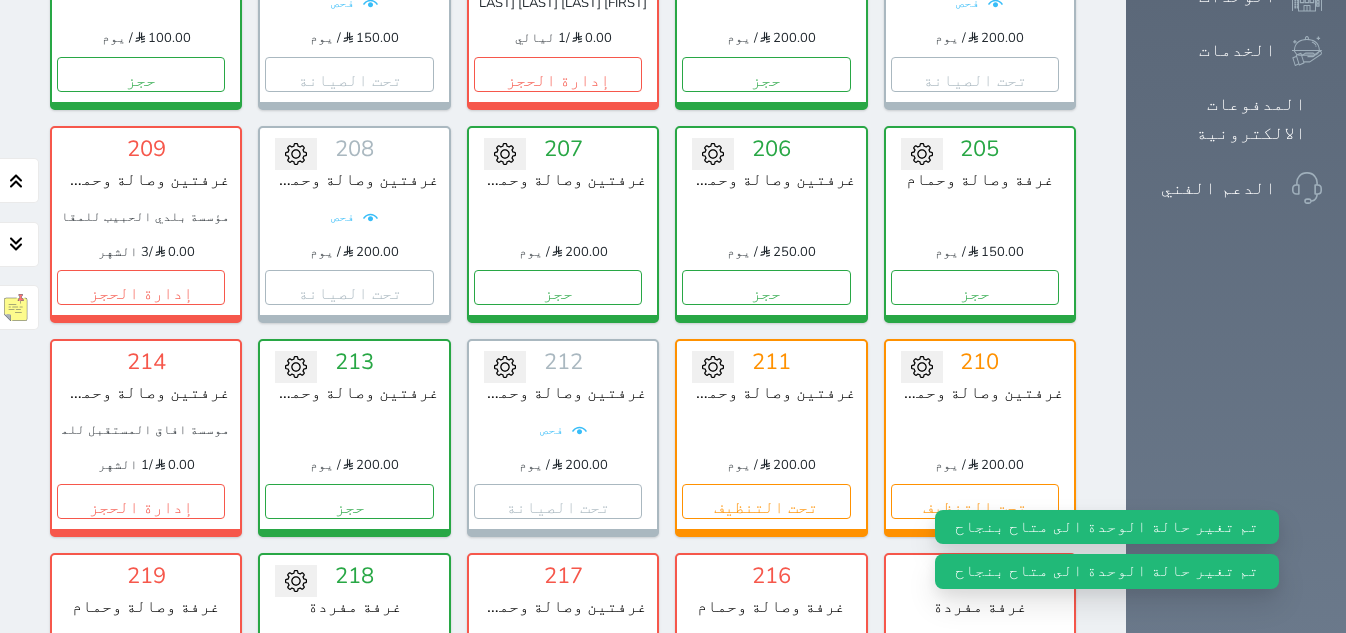 scroll, scrollTop: 1288, scrollLeft: 0, axis: vertical 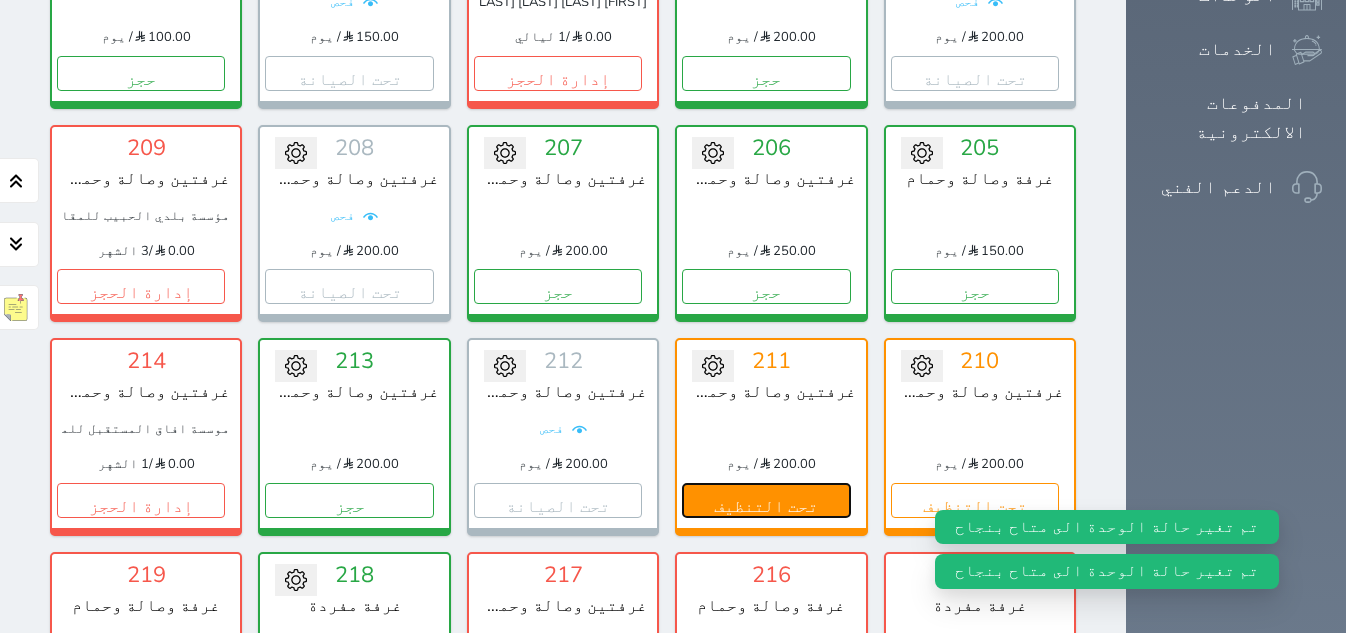click on "تحت التنظيف" at bounding box center (766, 500) 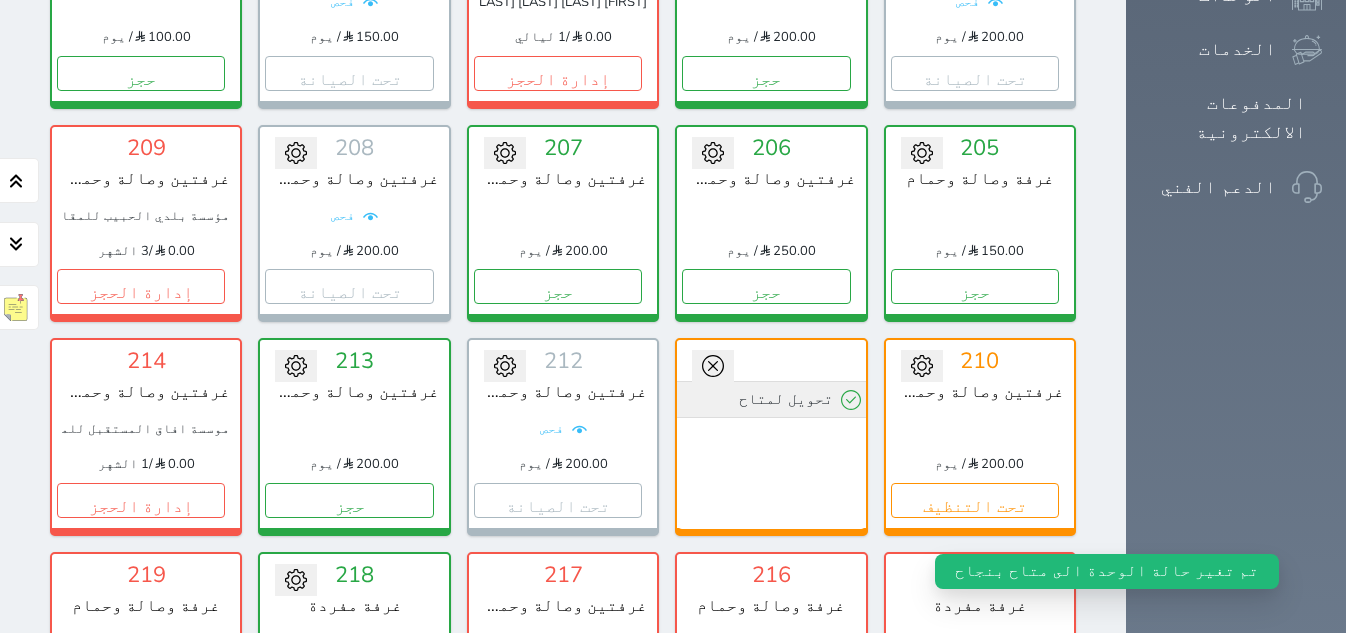 click on "تحويل لمتاح" at bounding box center (771, 399) 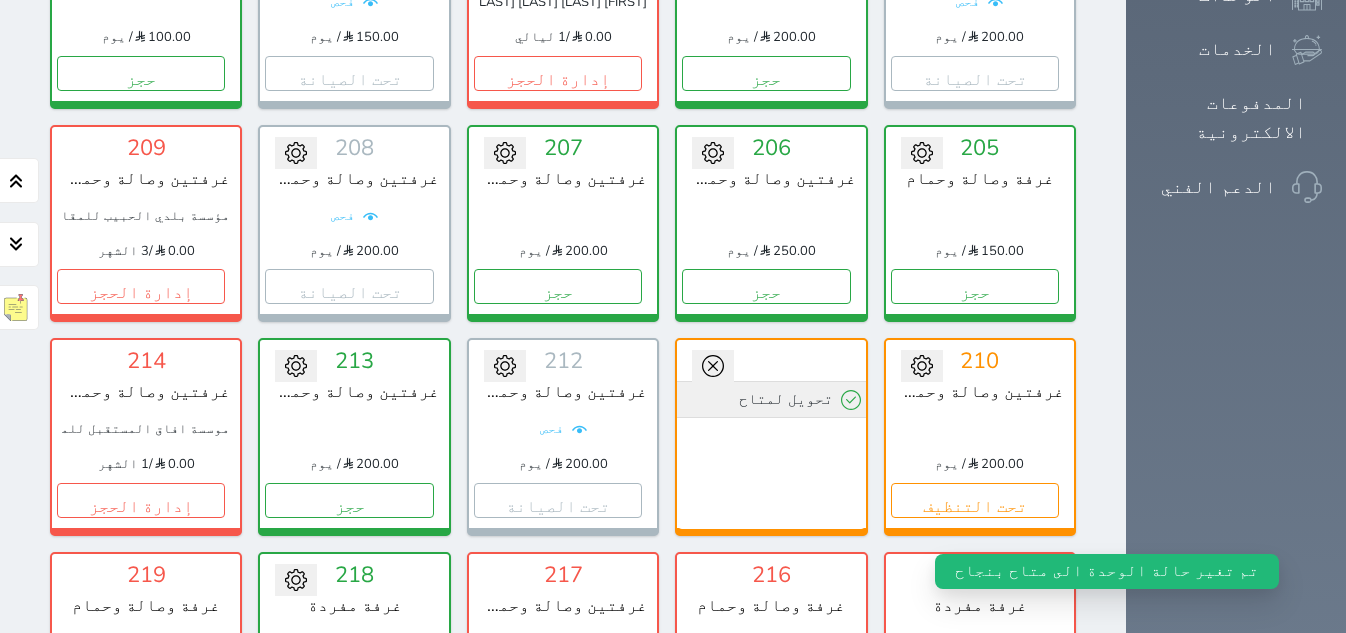 click on "تحويل لمتاح" at bounding box center [771, 399] 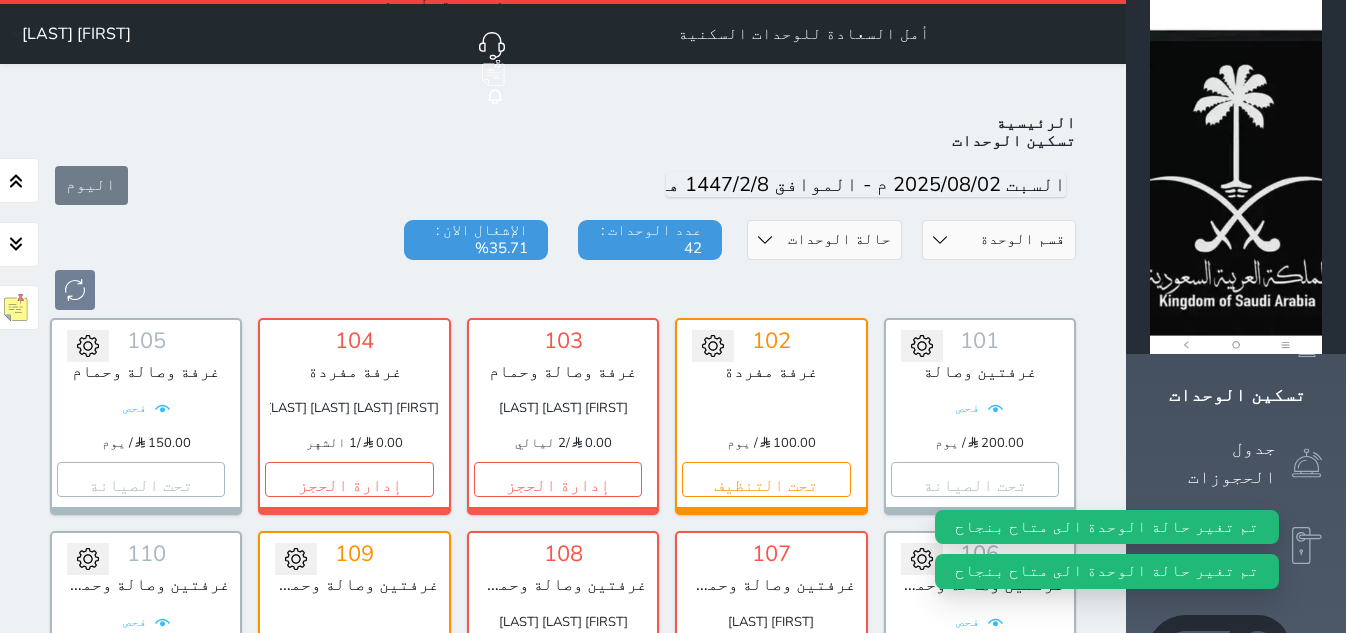 scroll, scrollTop: 0, scrollLeft: 0, axis: both 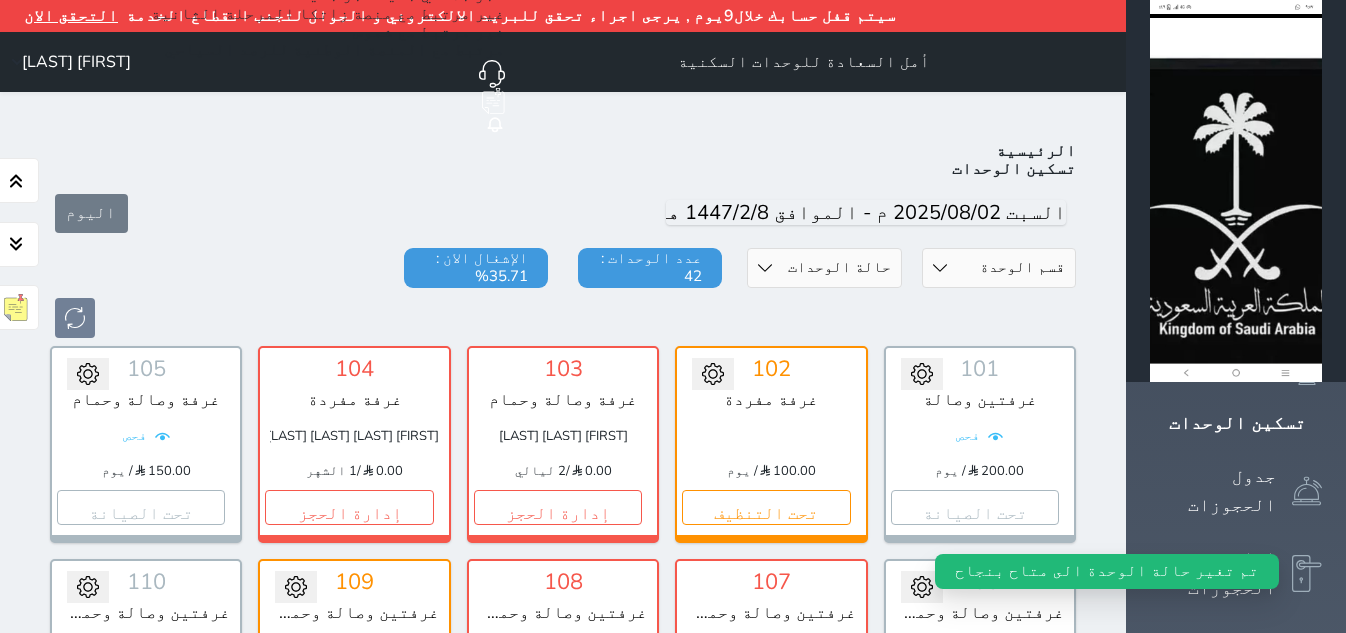 click on "حالة الوحدات متاح تحت التنظيف تحت الصيانة سجل دخول  لم يتم تسجيل الدخول" at bounding box center (824, 268) 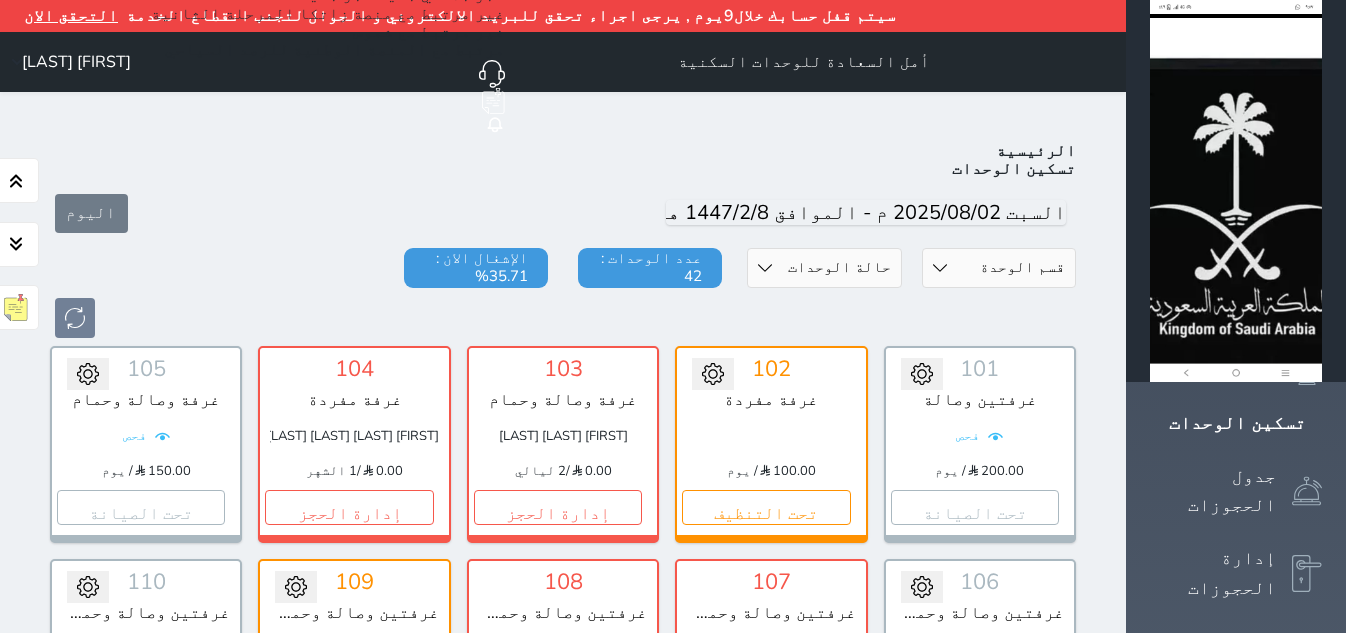 select on "2" 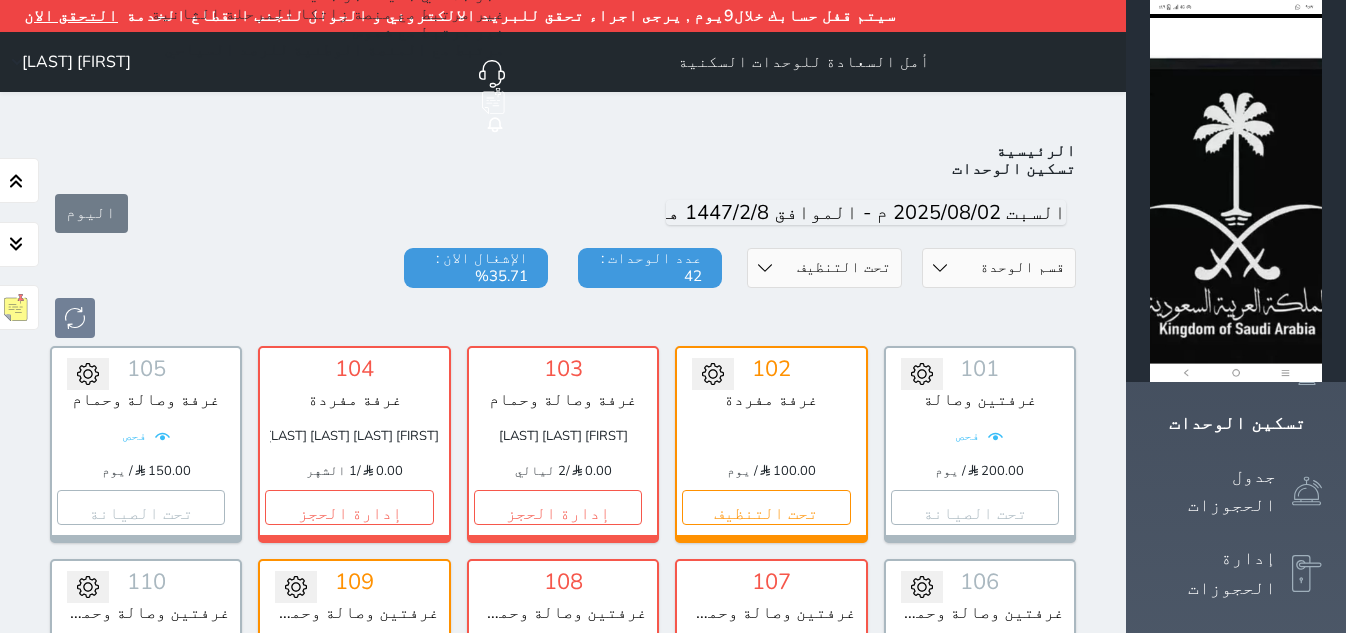click on "حالة الوحدات متاح تحت التنظيف تحت الصيانة سجل دخول  لم يتم تسجيل الدخول" at bounding box center [824, 268] 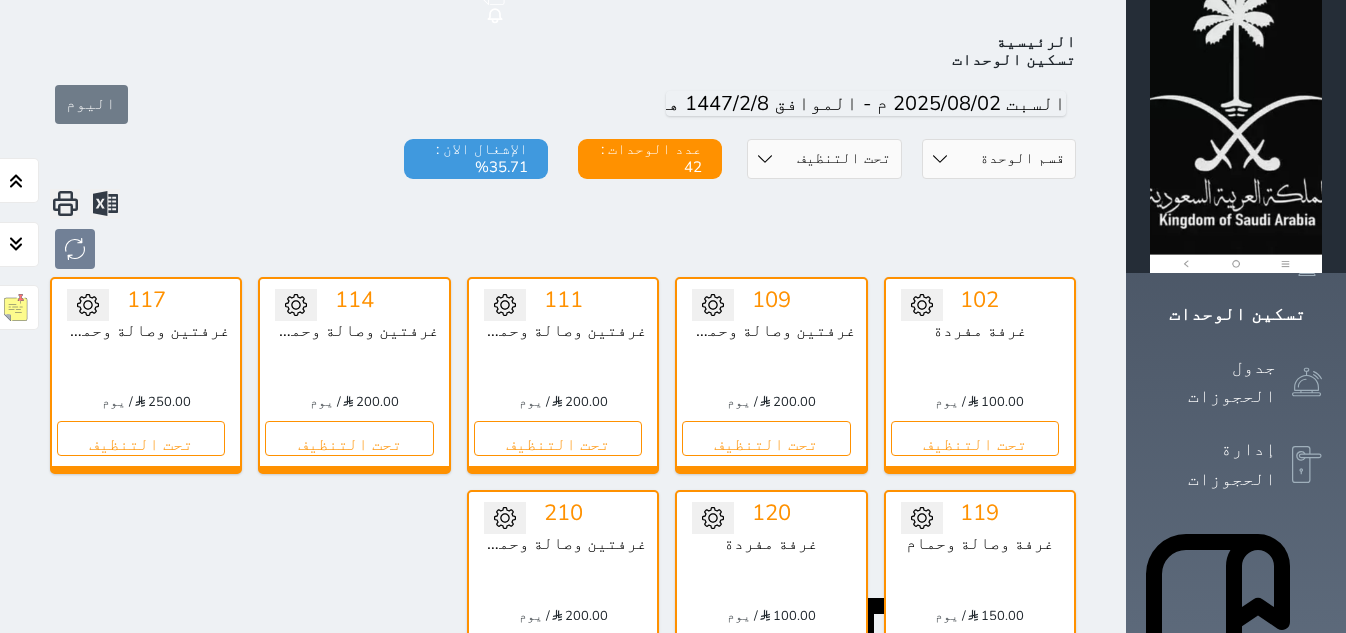 scroll, scrollTop: 110, scrollLeft: 0, axis: vertical 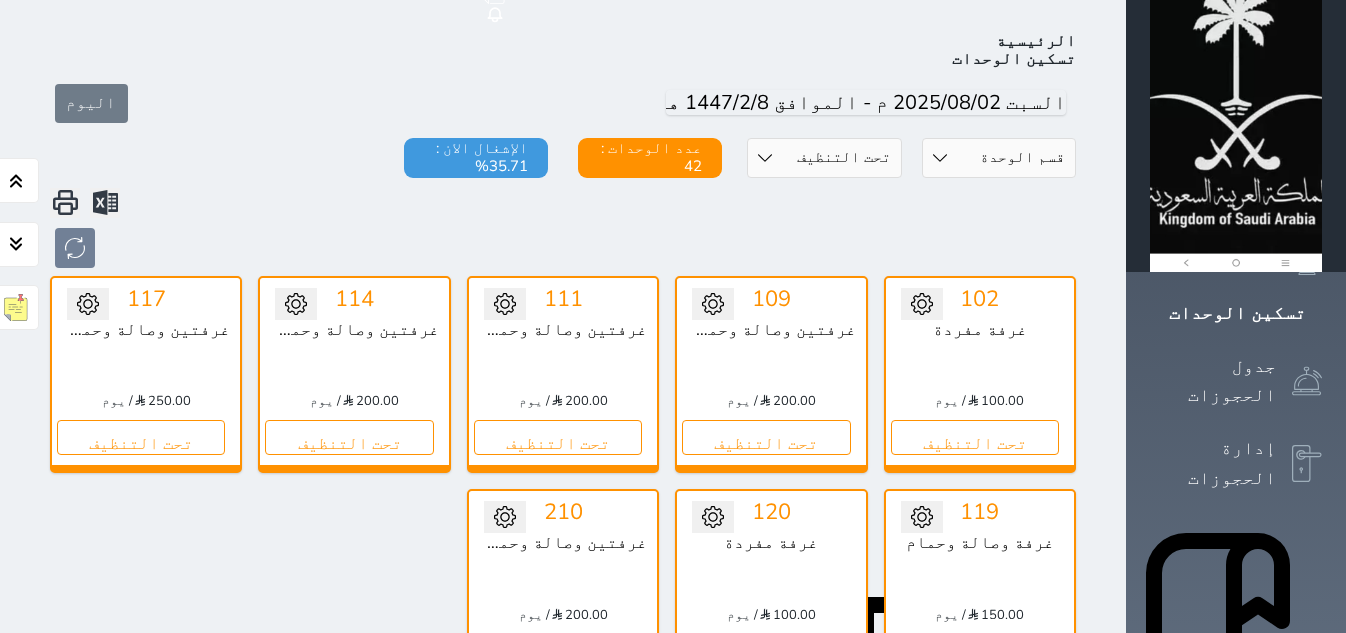 click on "حالة الوحدات متاح تحت التنظيف تحت الصيانة سجل دخول  لم يتم تسجيل الدخول" at bounding box center (824, 158) 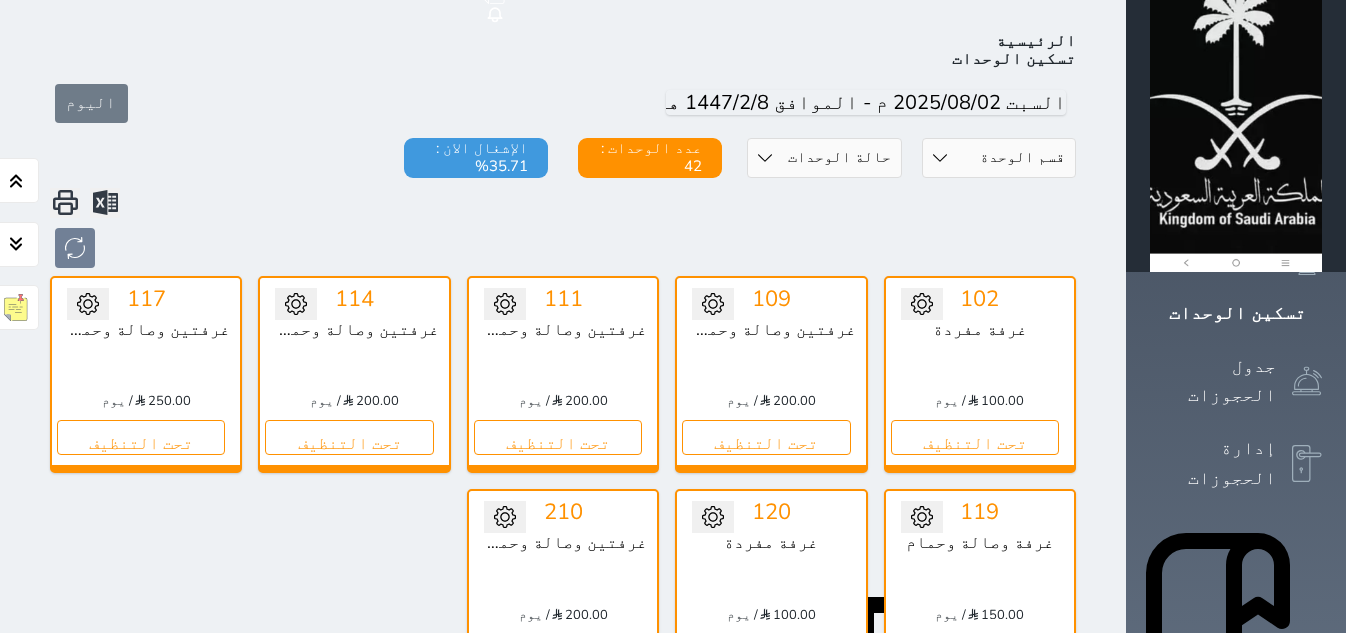 click on "حالة الوحدات متاح تحت التنظيف تحت الصيانة سجل دخول  لم يتم تسجيل الدخول" at bounding box center [824, 158] 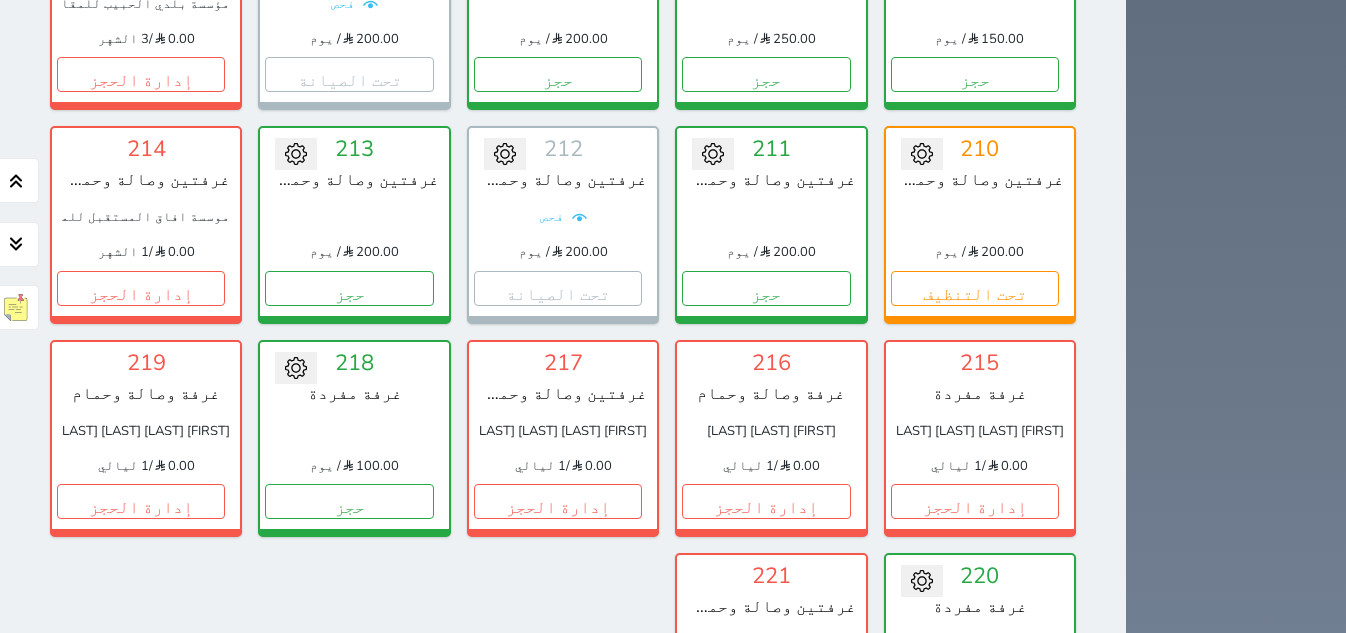 scroll, scrollTop: 1599, scrollLeft: 0, axis: vertical 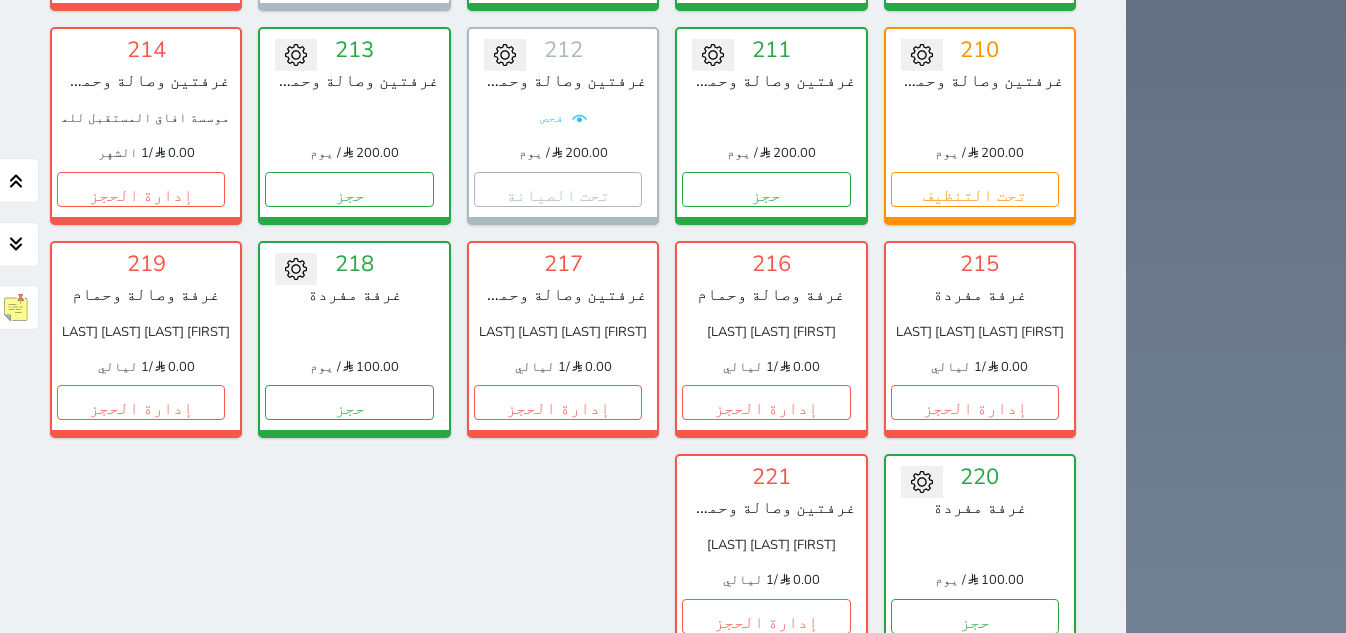 click on "عرض الوافدين" at bounding box center (825, 993) 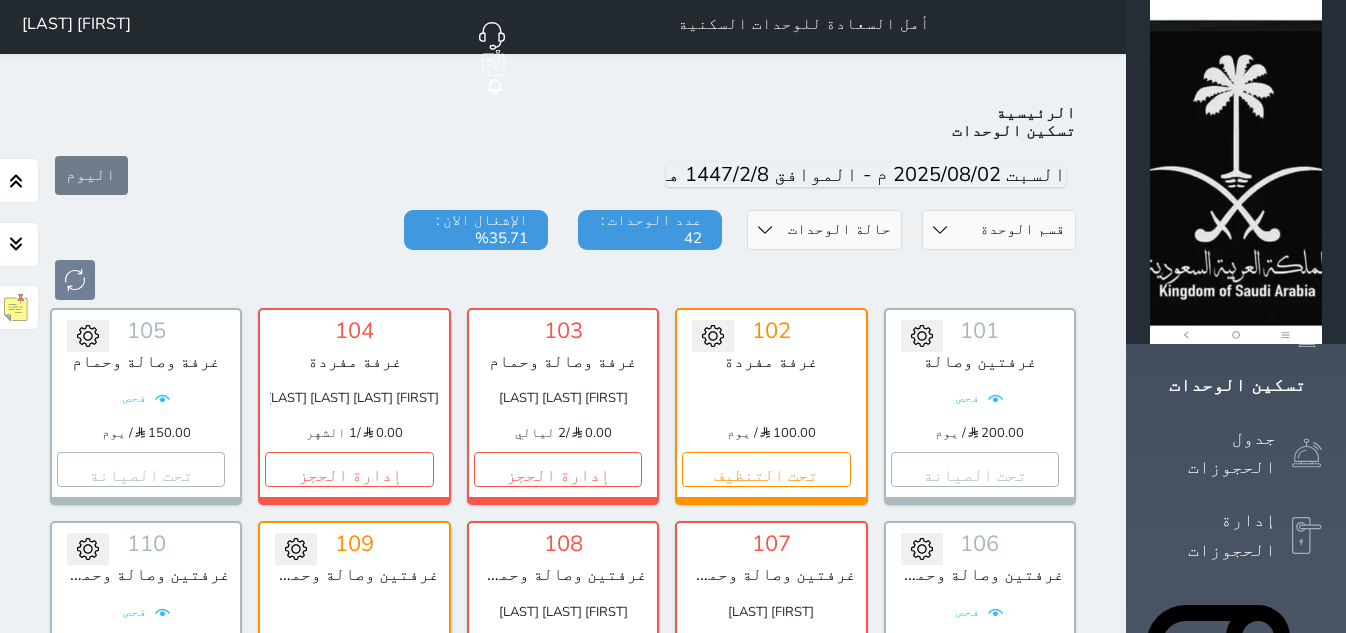 scroll, scrollTop: 0, scrollLeft: 0, axis: both 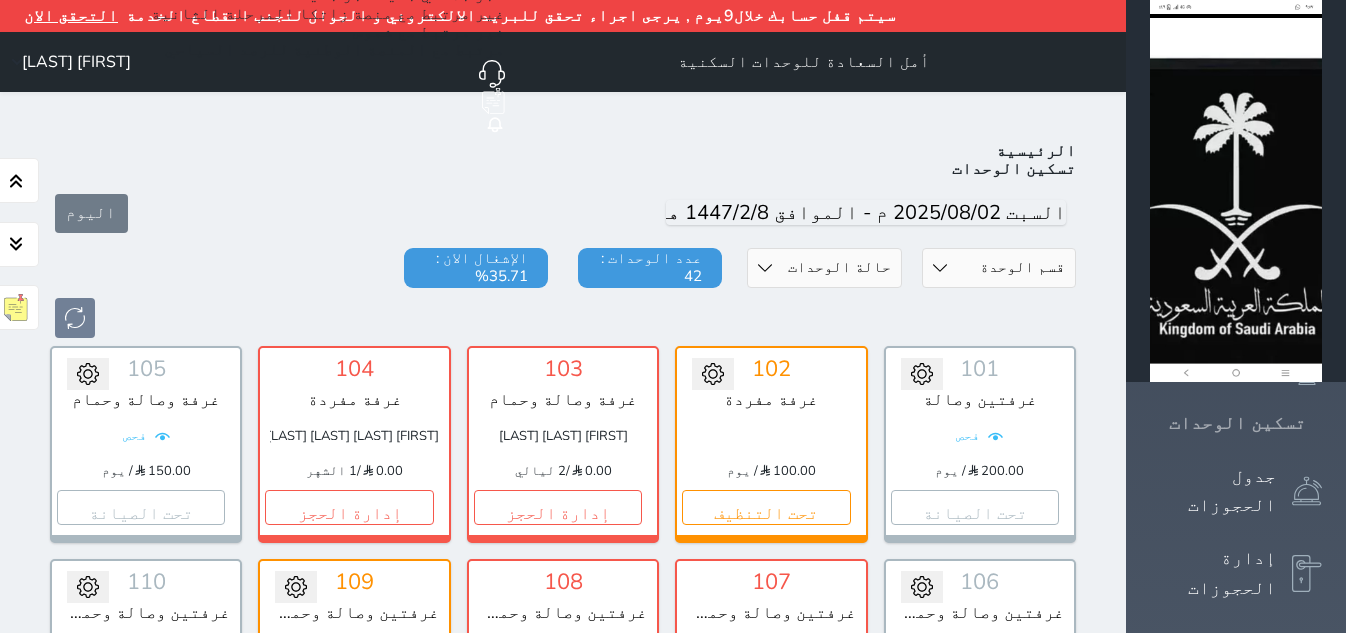 click on "تسكين الوحدات" at bounding box center (1237, 423) 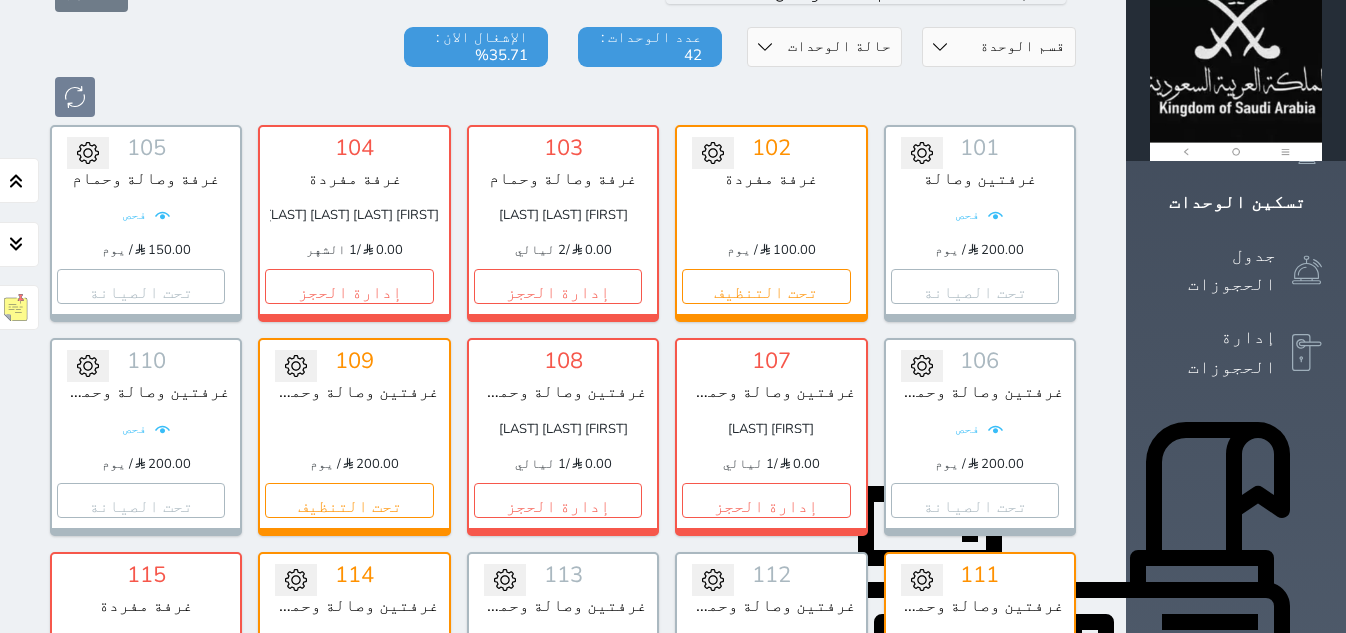 scroll, scrollTop: 125, scrollLeft: 0, axis: vertical 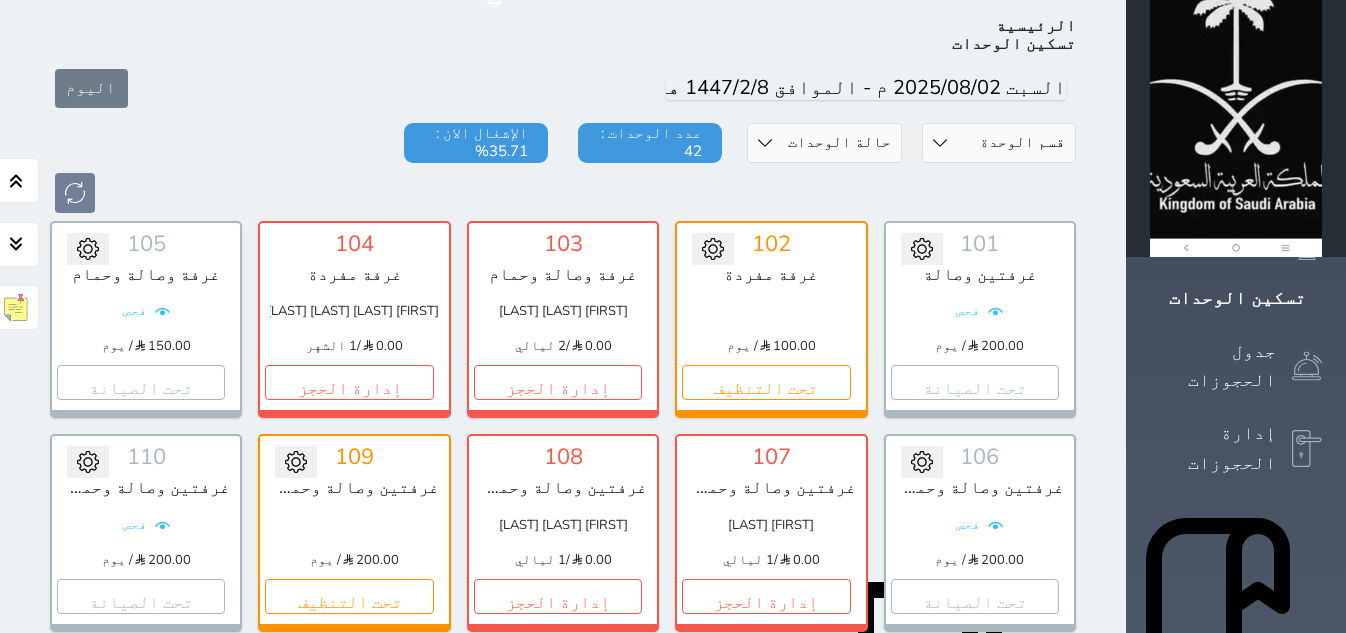 click on "حالة الوحدات متاح تحت التنظيف تحت الصيانة سجل دخول  لم يتم تسجيل الدخول" at bounding box center [824, 143] 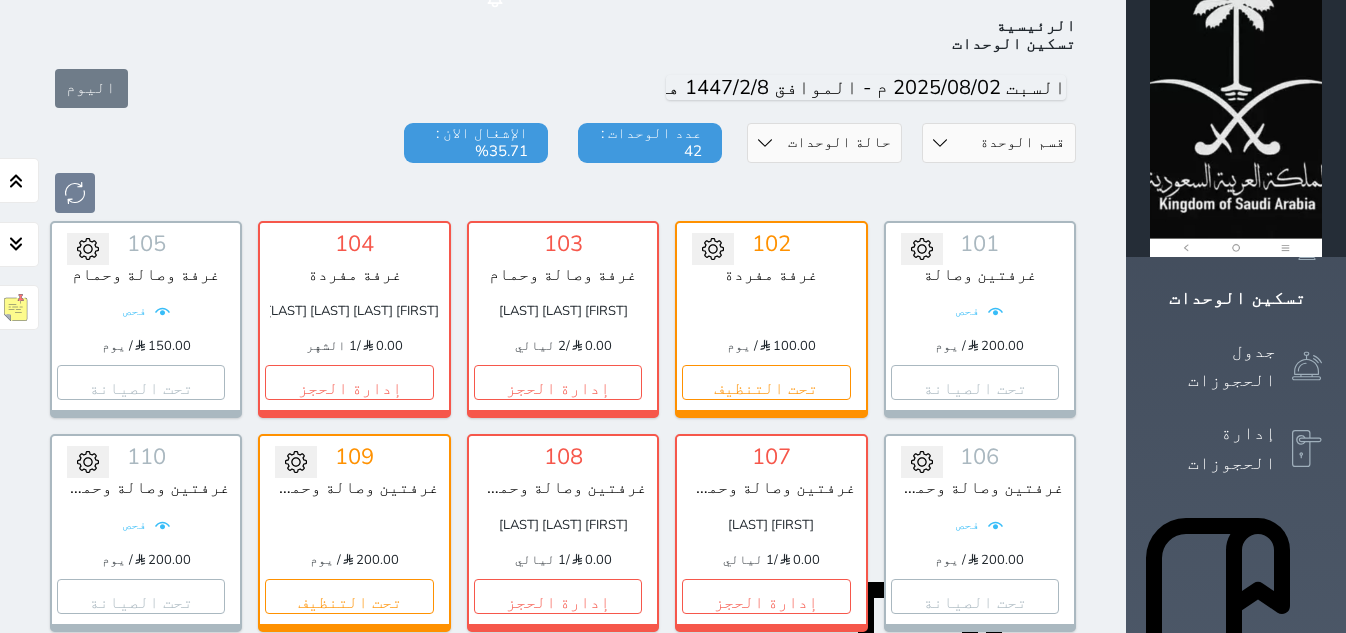 select on "2" 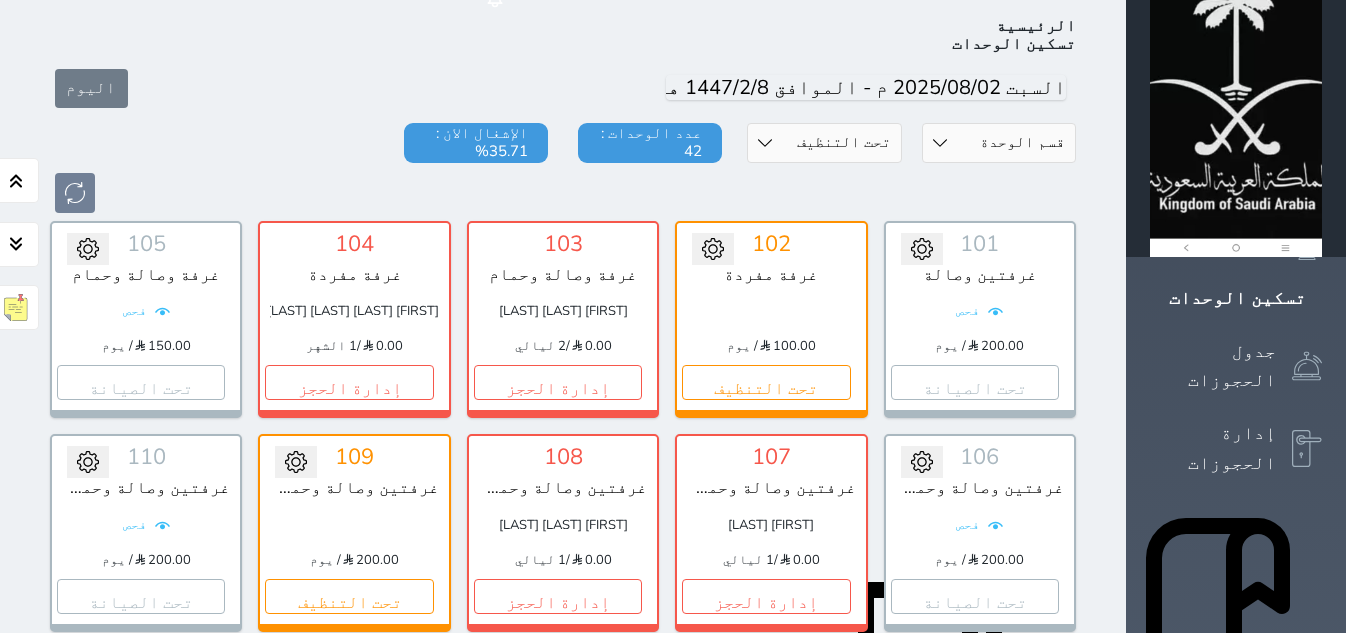 click on "حالة الوحدات متاح تحت التنظيف تحت الصيانة سجل دخول  لم يتم تسجيل الدخول" at bounding box center [824, 143] 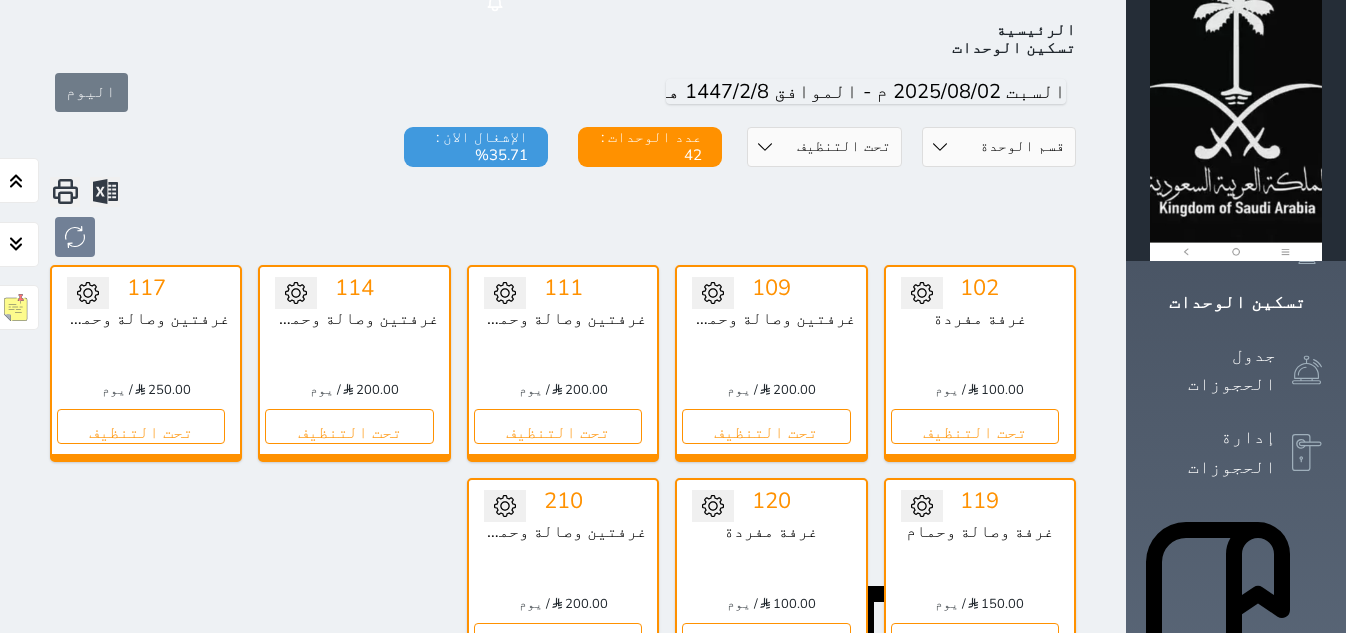 scroll, scrollTop: 0, scrollLeft: 0, axis: both 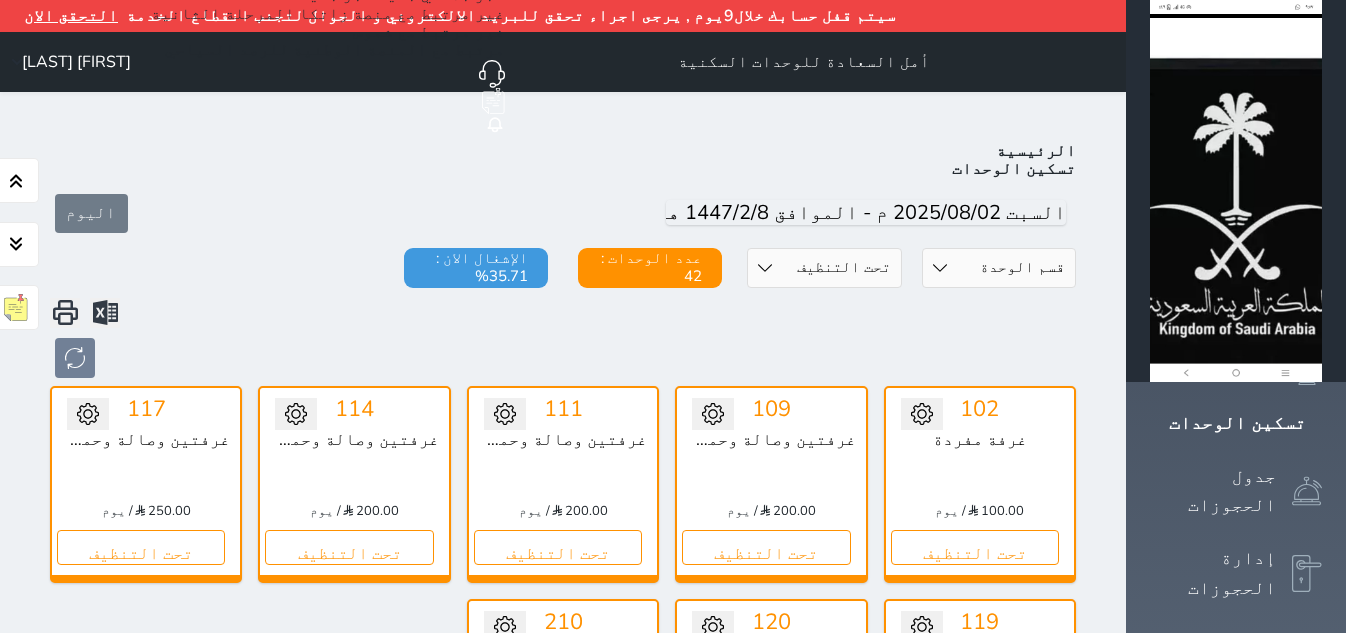click on "حالة الوحدات متاح تحت التنظيف تحت الصيانة سجل دخول  لم يتم تسجيل الدخول" at bounding box center (824, 268) 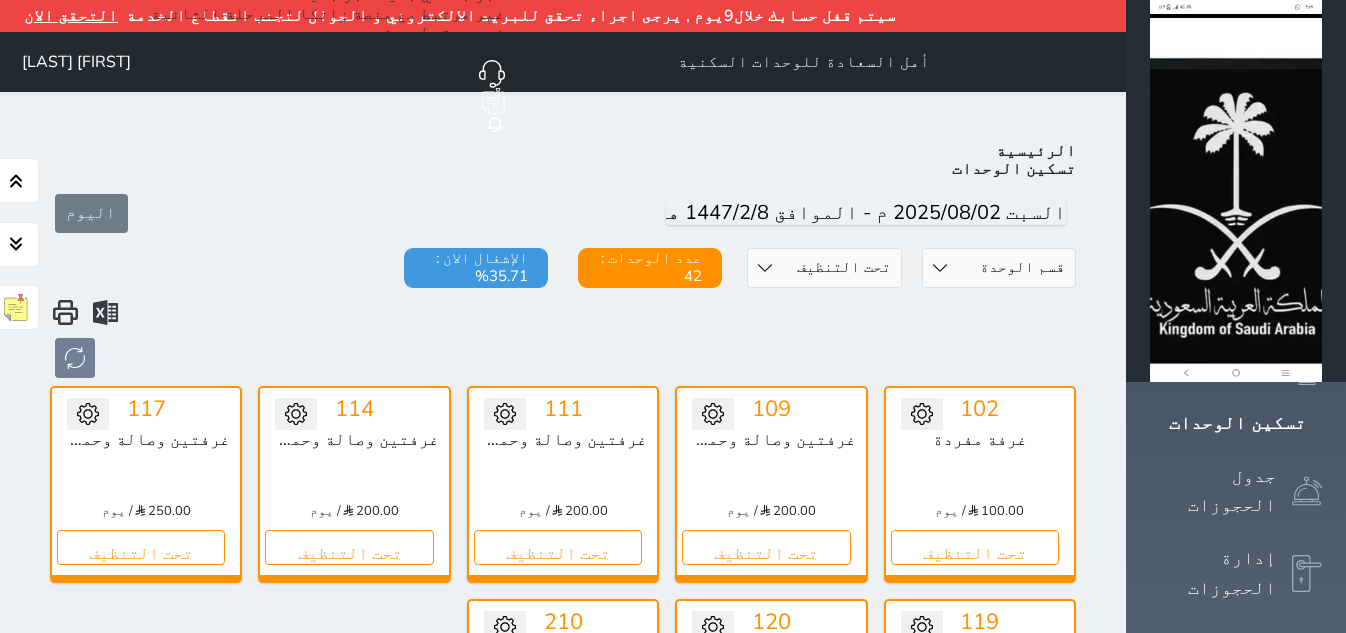 select 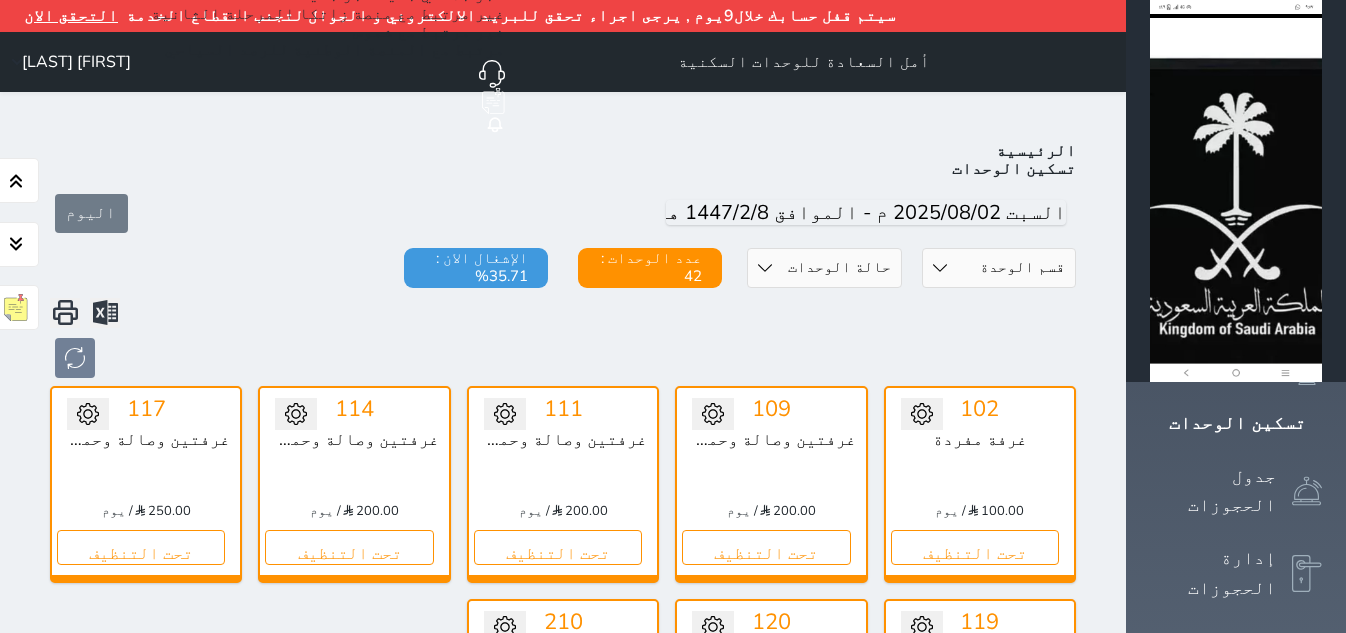 click on "حالة الوحدات متاح تحت التنظيف تحت الصيانة سجل دخول  لم يتم تسجيل الدخول" at bounding box center (824, 268) 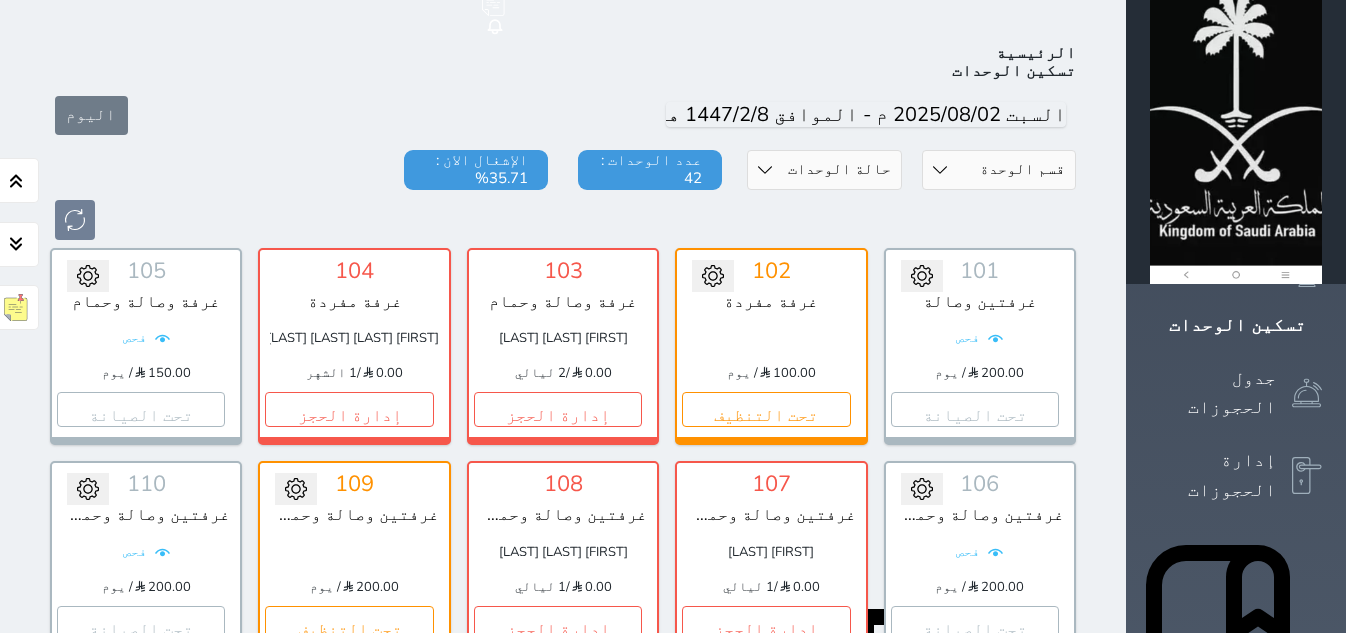 scroll, scrollTop: 110, scrollLeft: 0, axis: vertical 